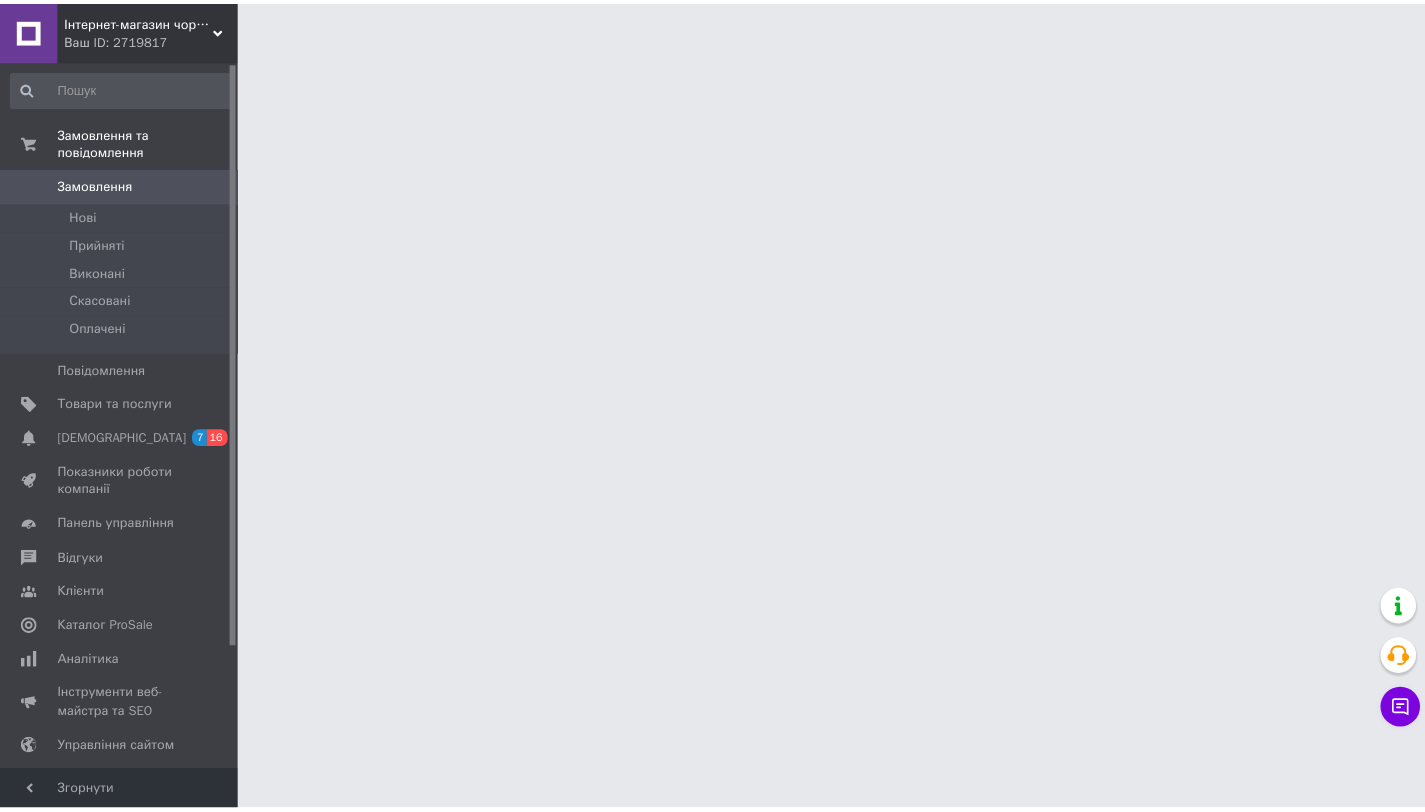 scroll, scrollTop: 0, scrollLeft: 0, axis: both 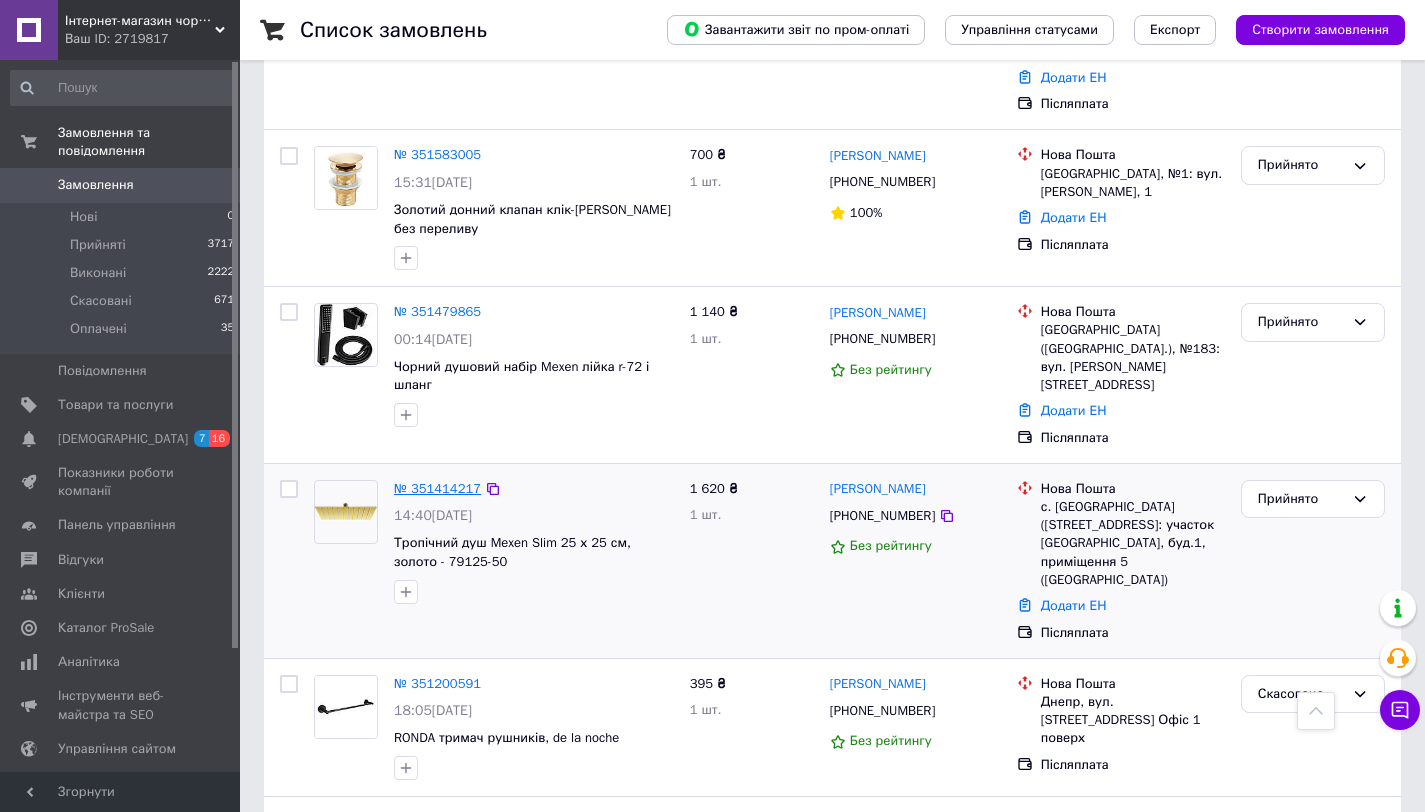 click on "№ 351414217" at bounding box center (437, 488) 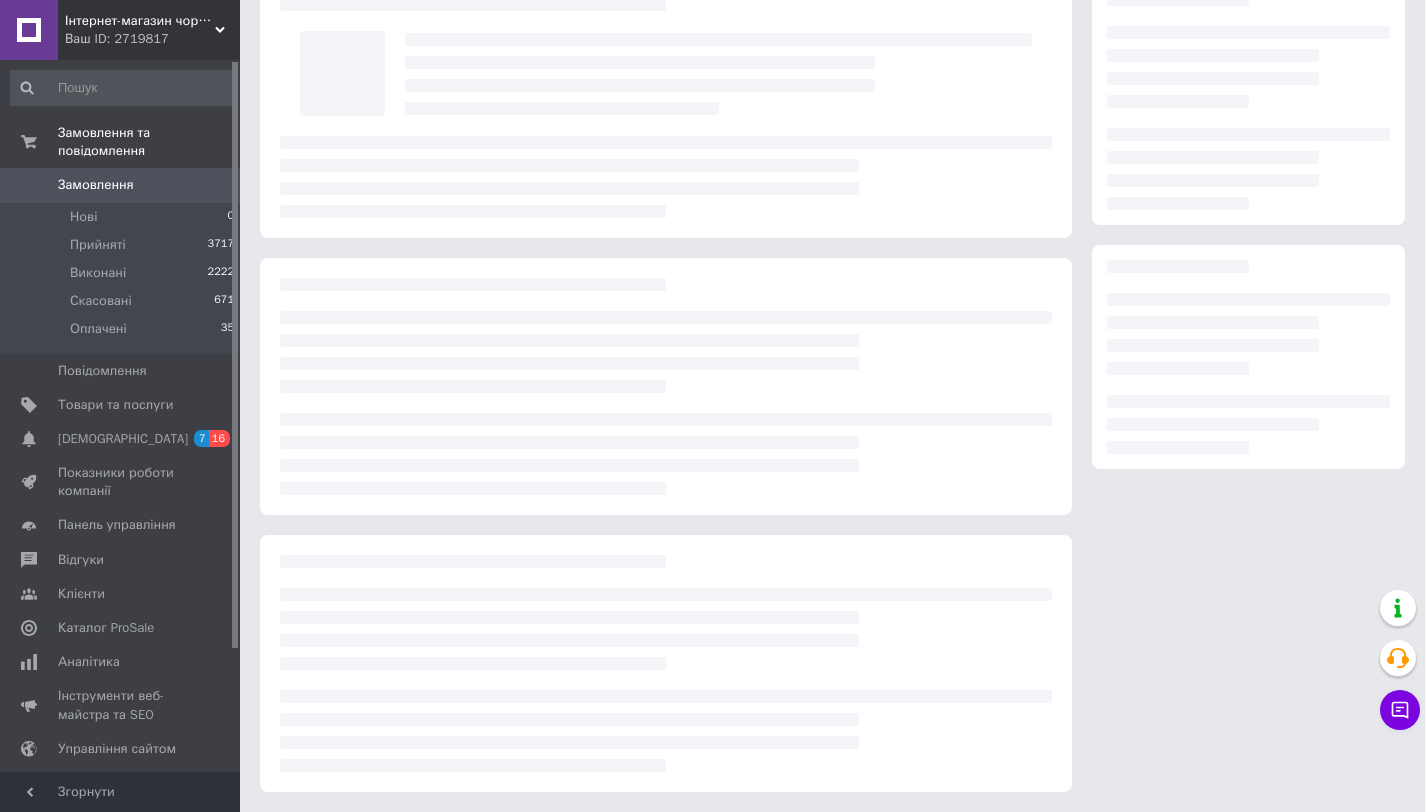 scroll, scrollTop: 0, scrollLeft: 0, axis: both 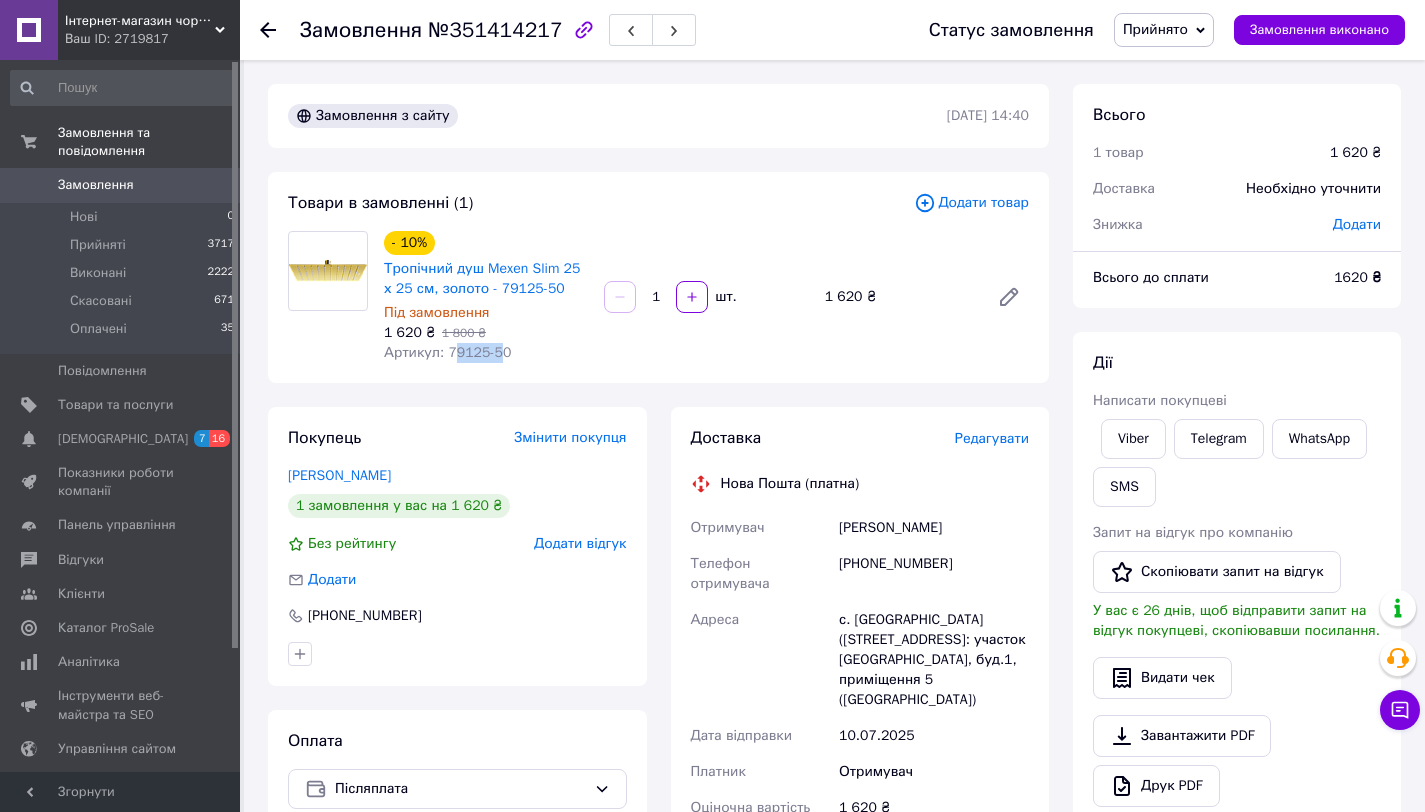 drag, startPoint x: 451, startPoint y: 356, endPoint x: 497, endPoint y: 356, distance: 46 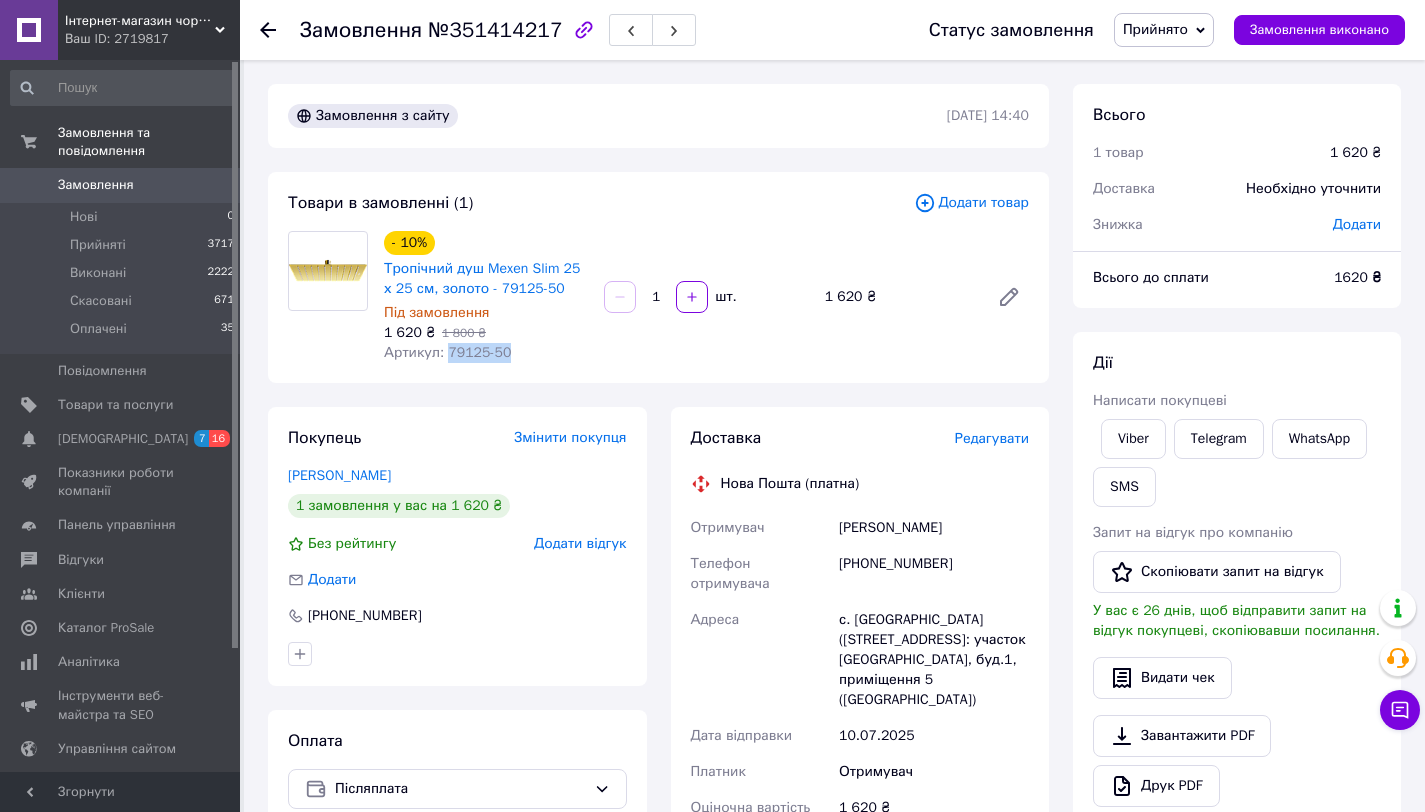 drag, startPoint x: 446, startPoint y: 356, endPoint x: 514, endPoint y: 356, distance: 68 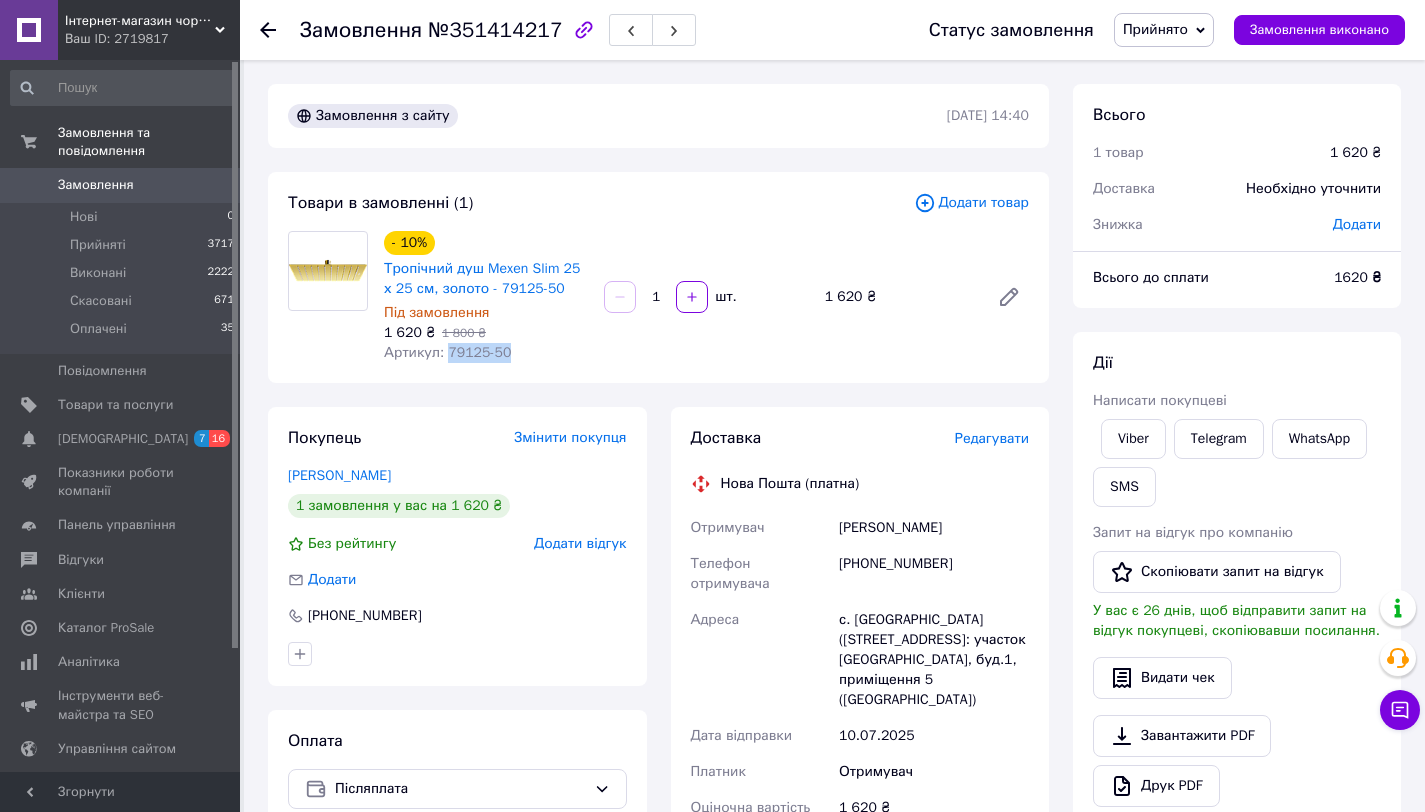 copy on "79125-50" 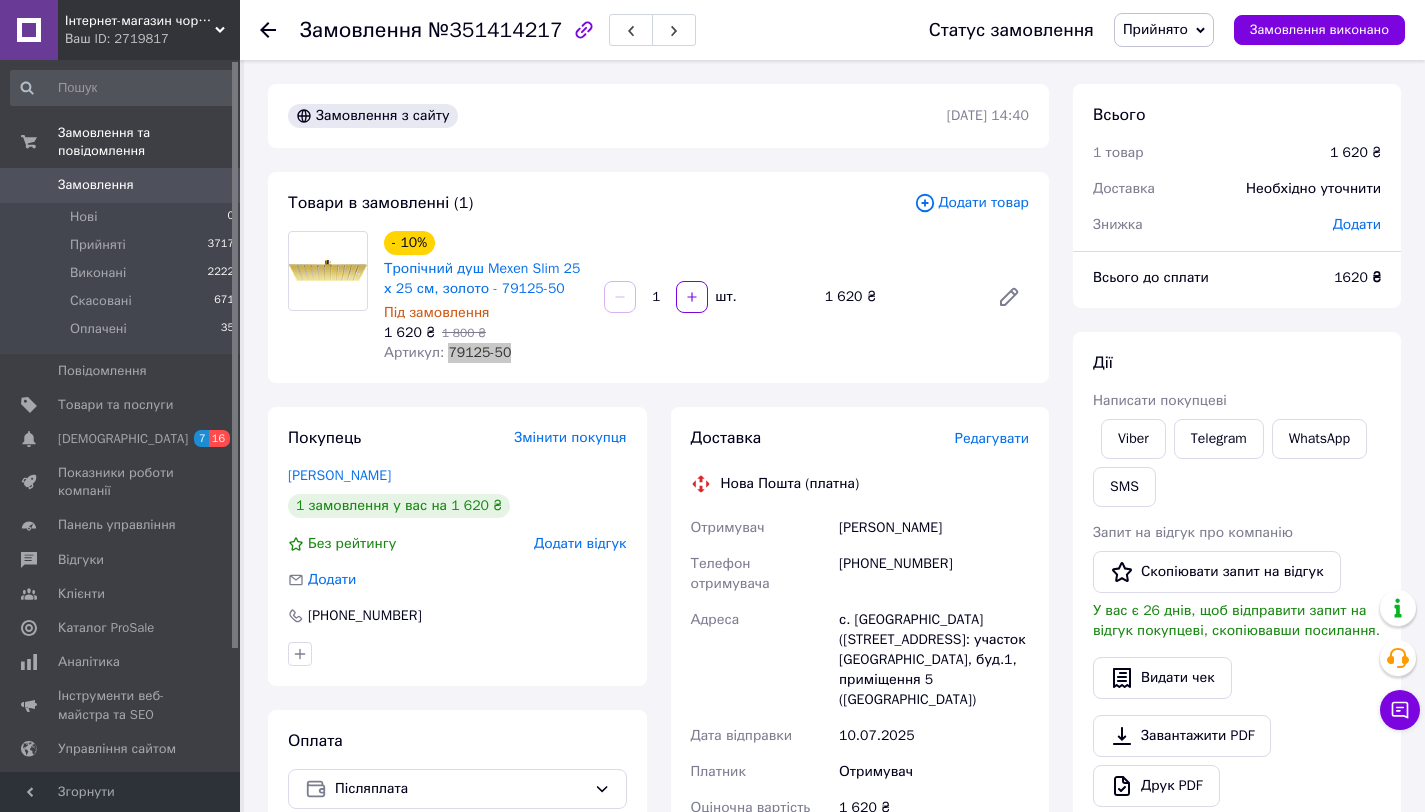 drag, startPoint x: 496, startPoint y: 356, endPoint x: 685, endPoint y: 5, distance: 398.6502 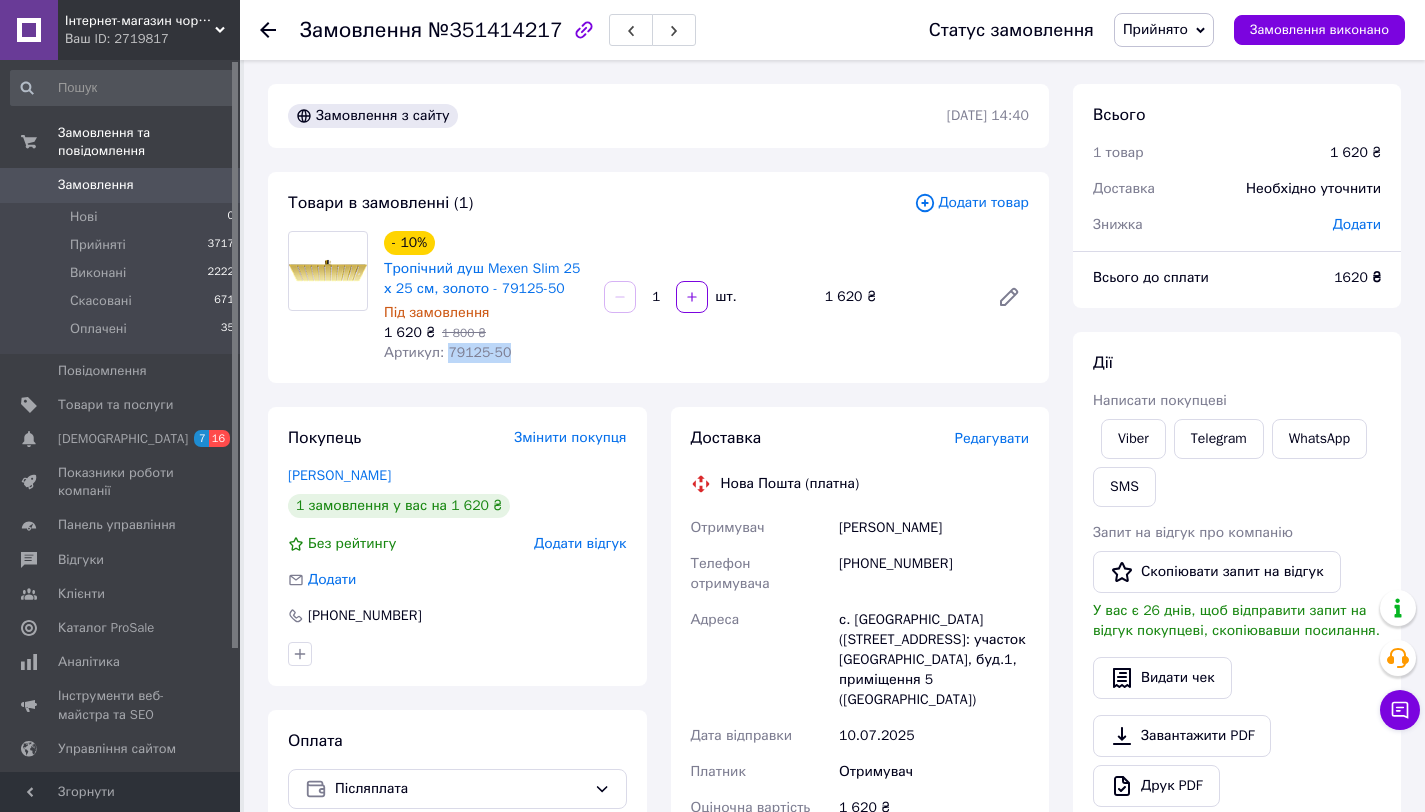 click on "Замовлення" at bounding box center [121, 185] 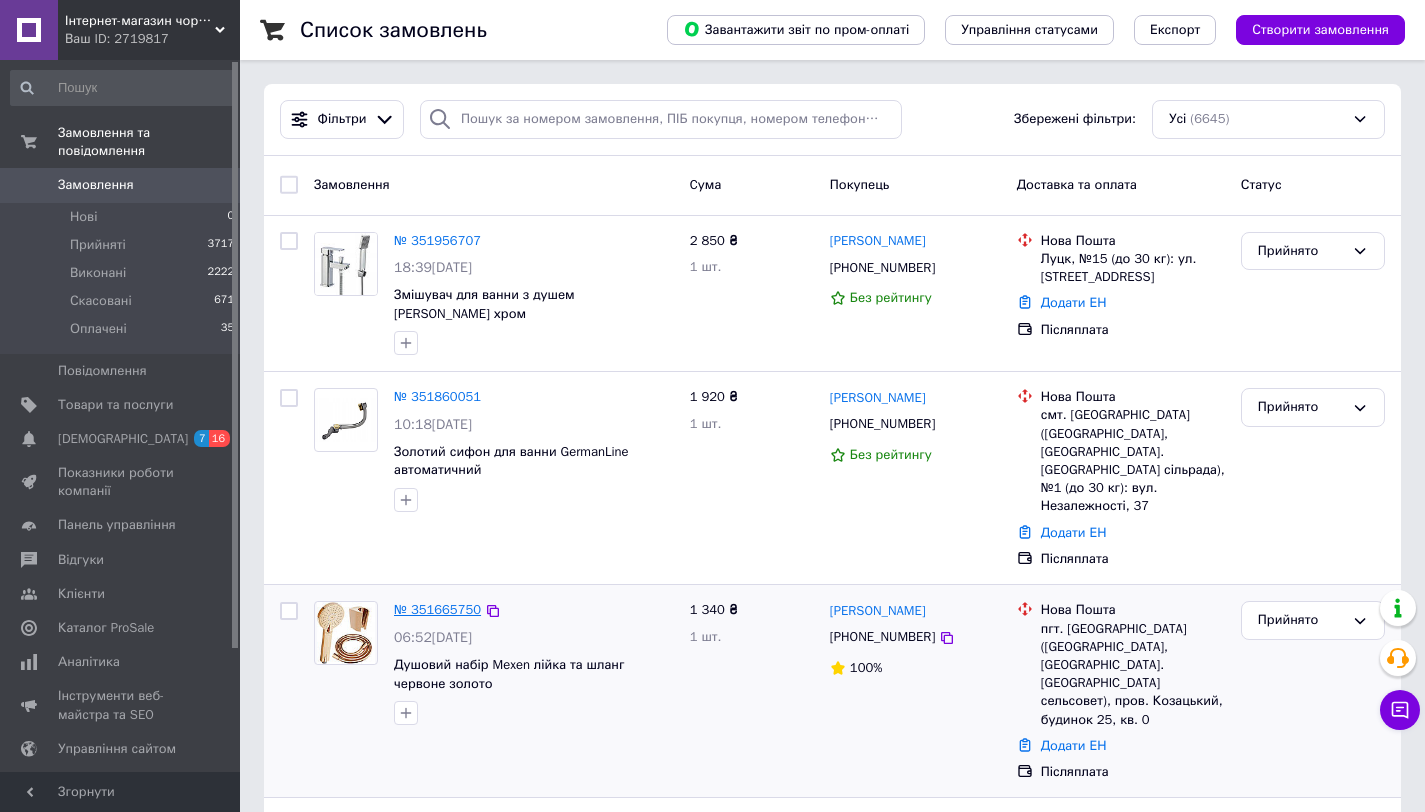 click on "№ 351665750" at bounding box center (437, 609) 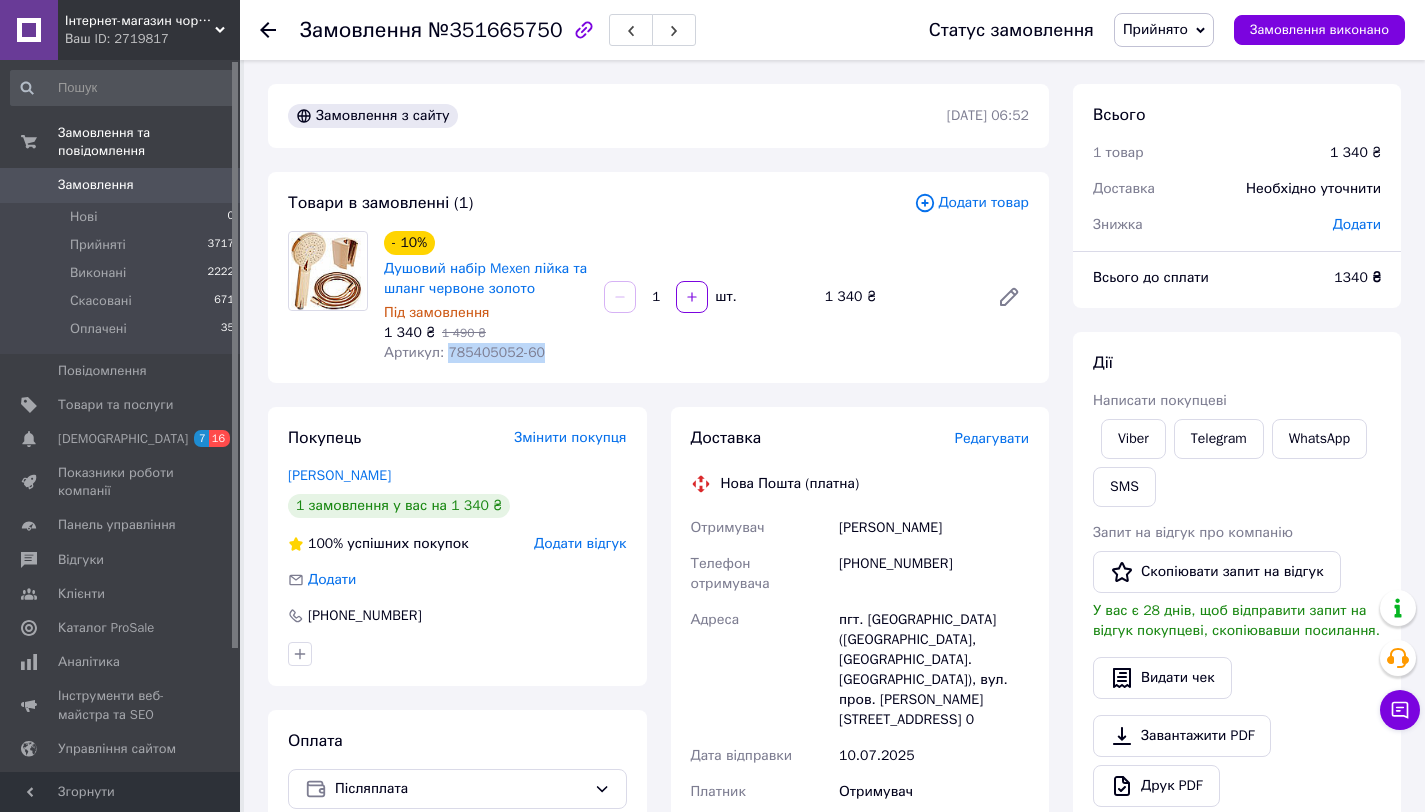 drag, startPoint x: 447, startPoint y: 356, endPoint x: 546, endPoint y: 353, distance: 99.04544 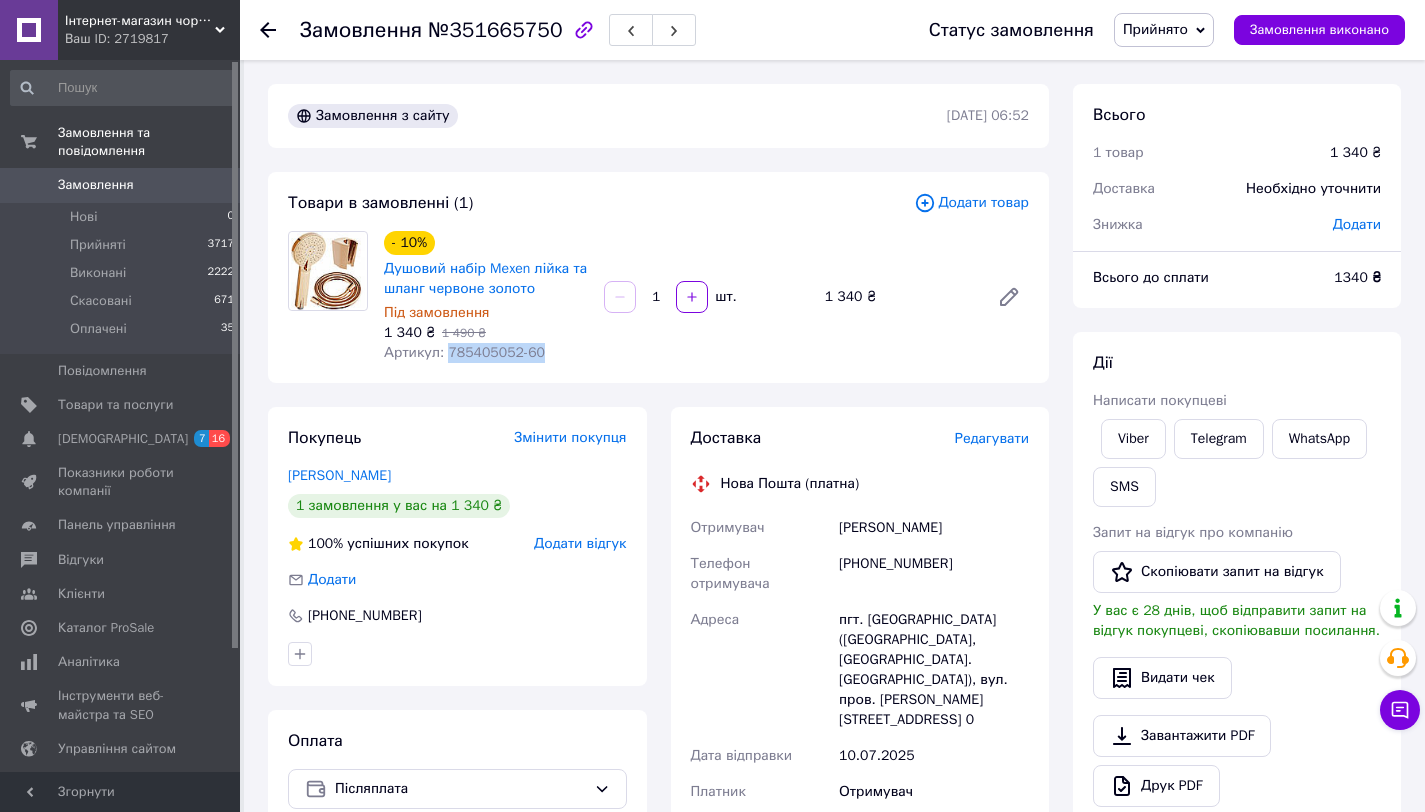 copy on "785405052-60" 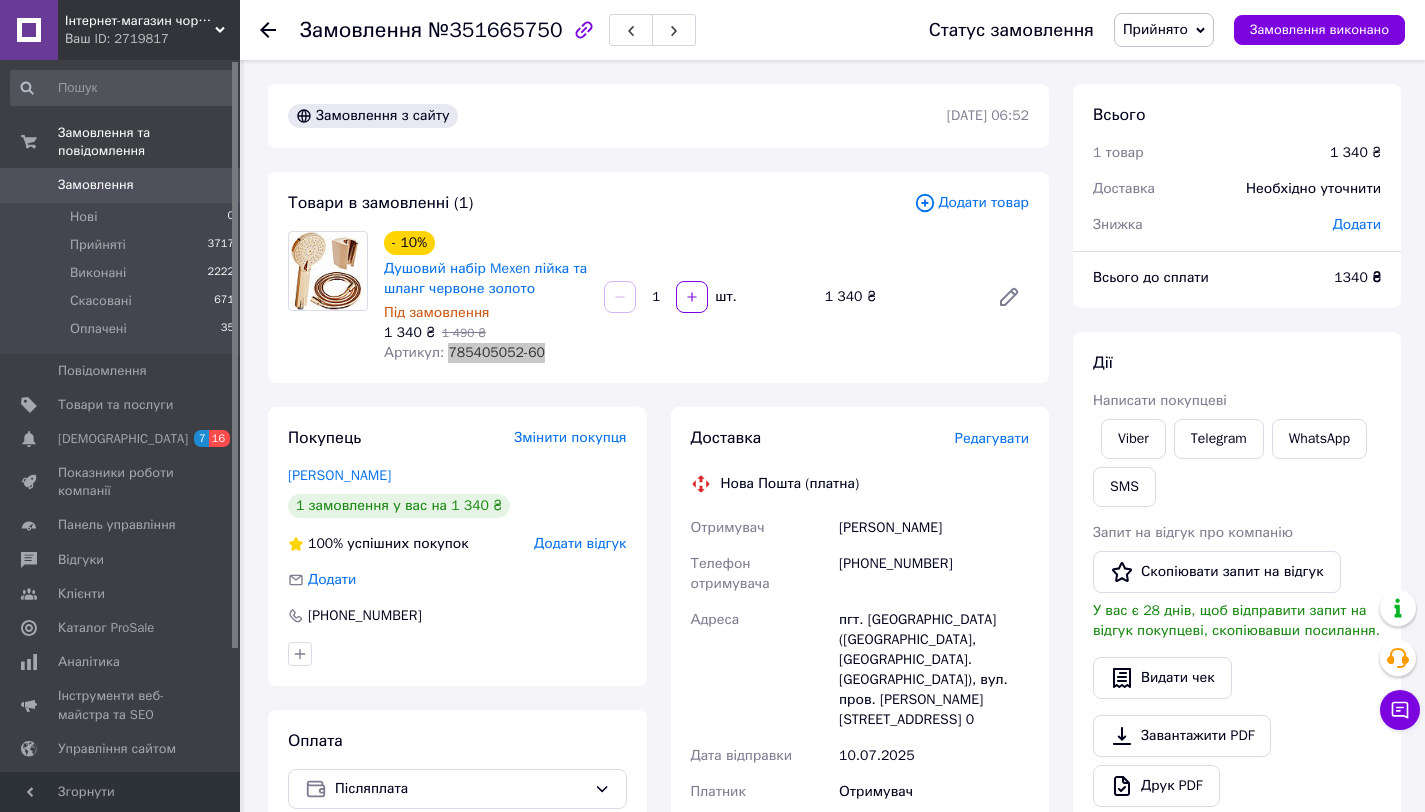 click on "Інтернет-магазин чорної сантехніки та інших товарів для будинку Ваш ID: 2719817 Сайт Інтернет-магазин чорної сантехніки ... Кабінет покупця Перевірити стан системи Сторінка на порталі магазин сучасної сантехніки Довідка Вийти Замовлення та повідомлення Замовлення 0 Нові 0 Прийняті 3717 Виконані 2222 Скасовані 671 Оплачені 35 Повідомлення 0 Товари та послуги Сповіщення 7 16 Показники роботи компанії Панель управління Відгуки Клієнти Каталог ProSale Аналітика Інструменти веб-майстра та SEO Управління сайтом Гаманець компанії [PERSON_NAME] Prom топ Згорнути" at bounding box center (712, 711) 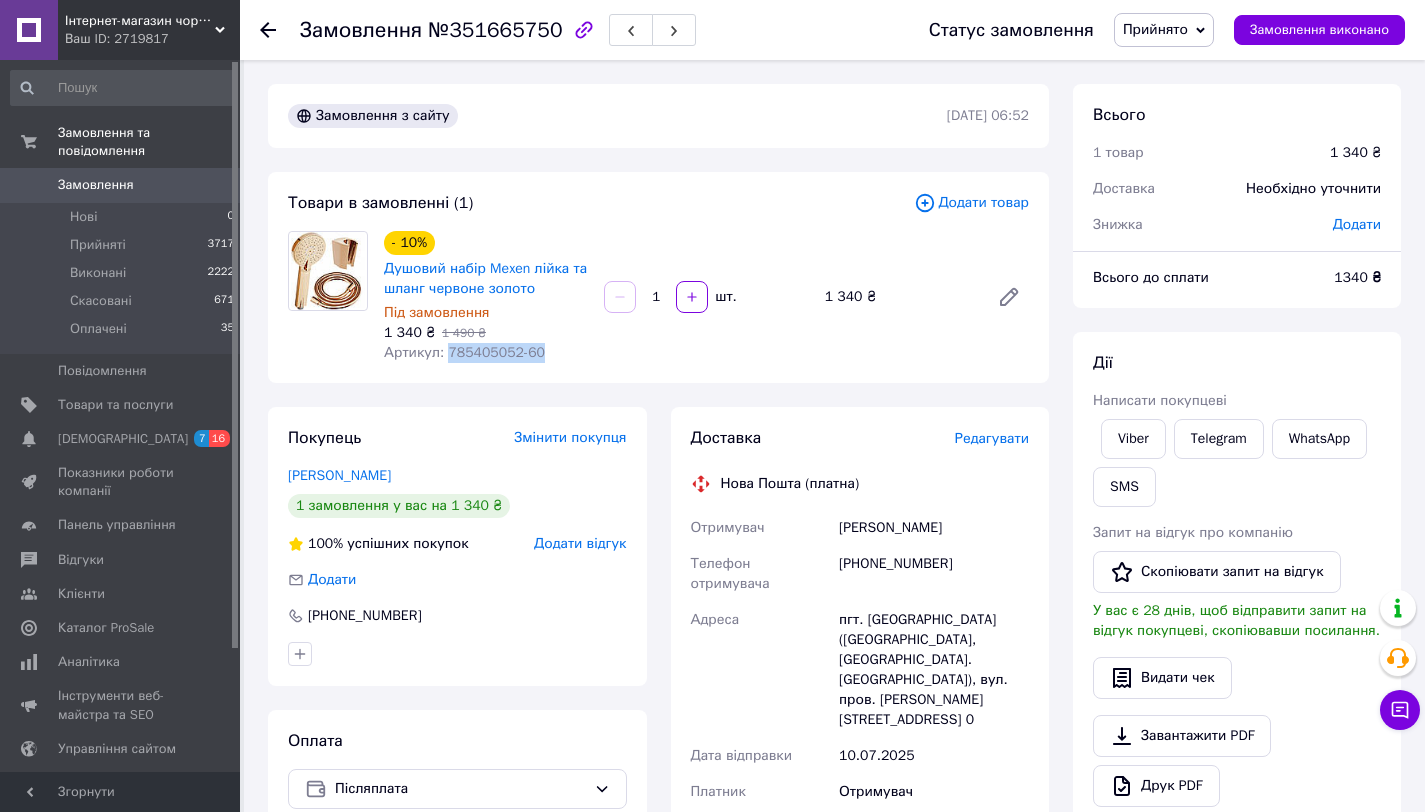 copy on "785405052-60" 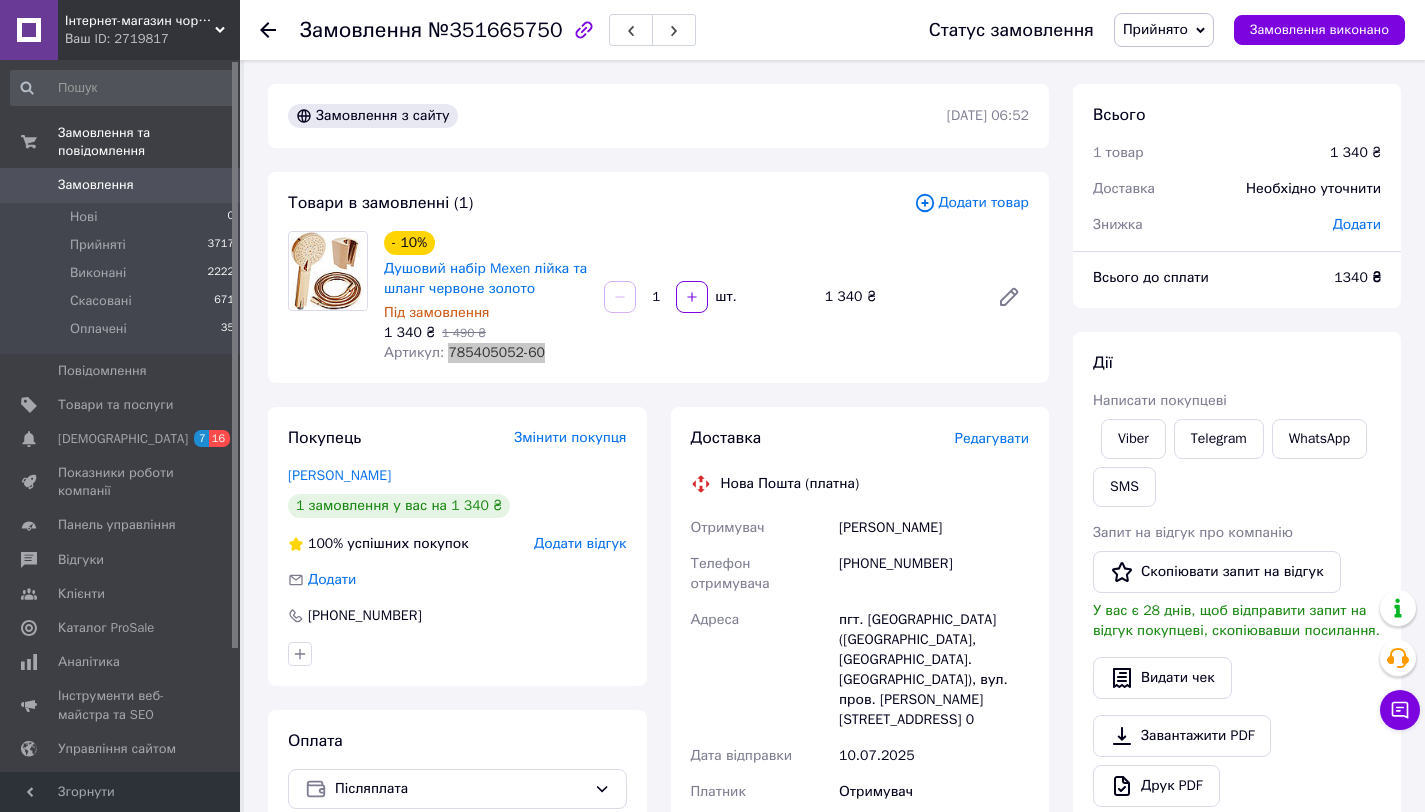 drag, startPoint x: 524, startPoint y: 356, endPoint x: 1065, endPoint y: 2, distance: 646.52686 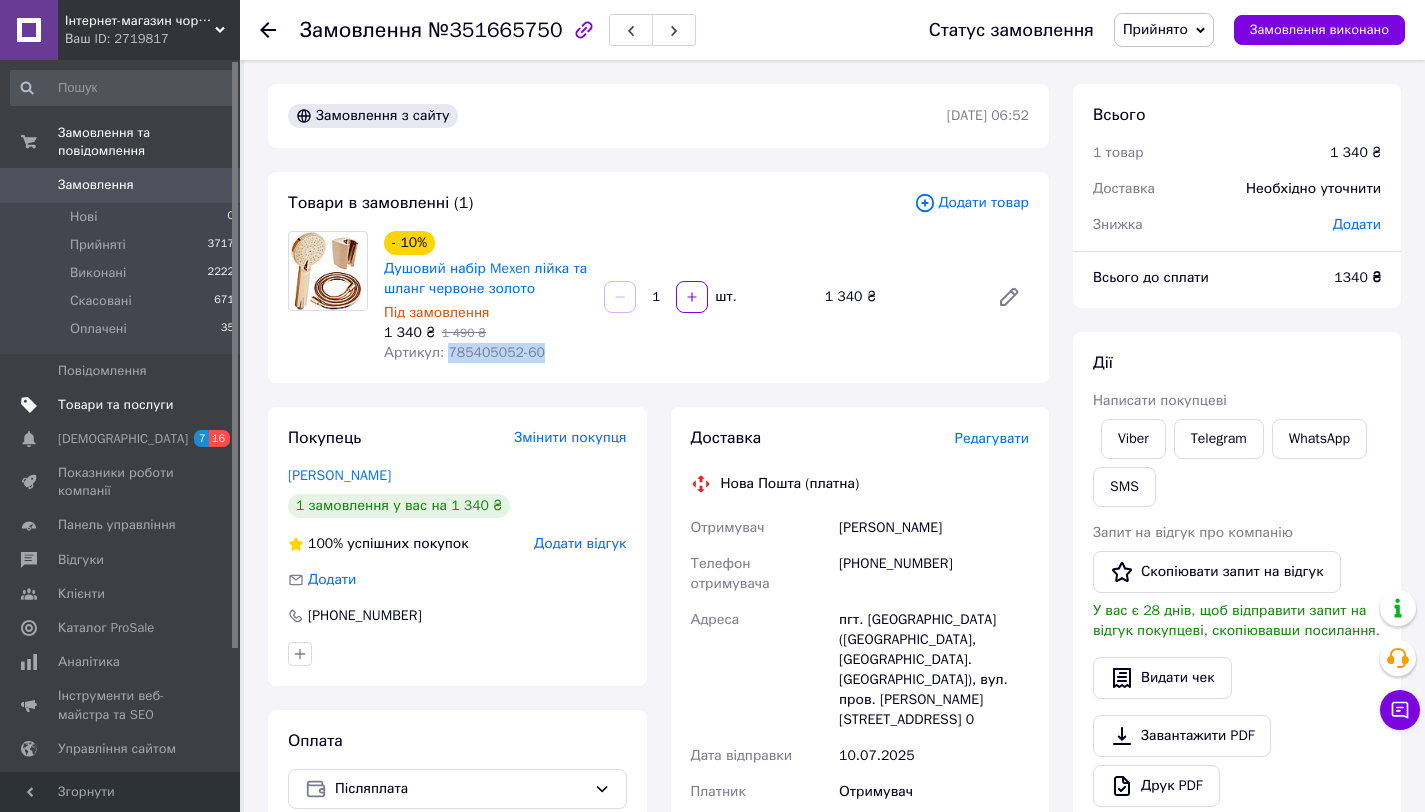 click on "Товари та послуги" at bounding box center (115, 405) 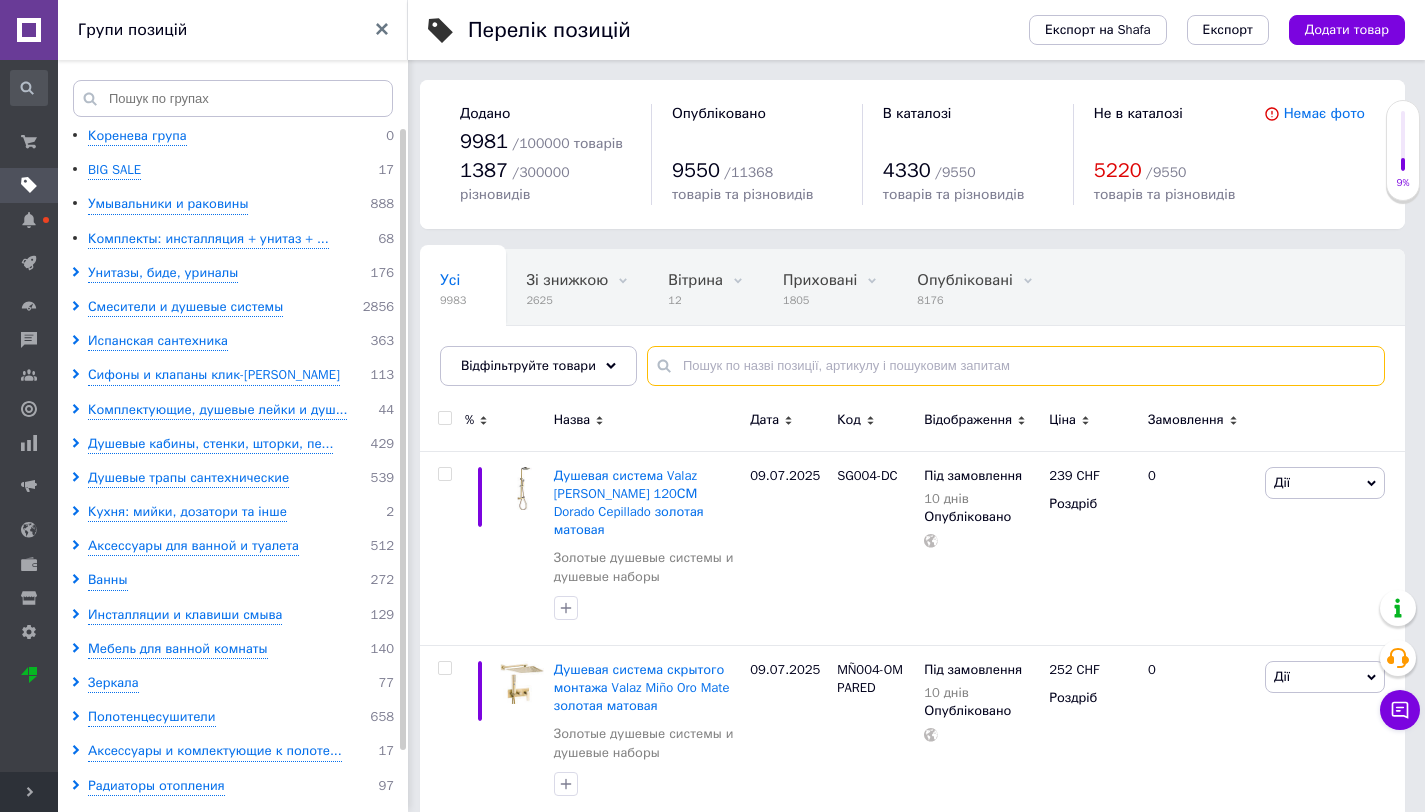 click at bounding box center [1016, 366] 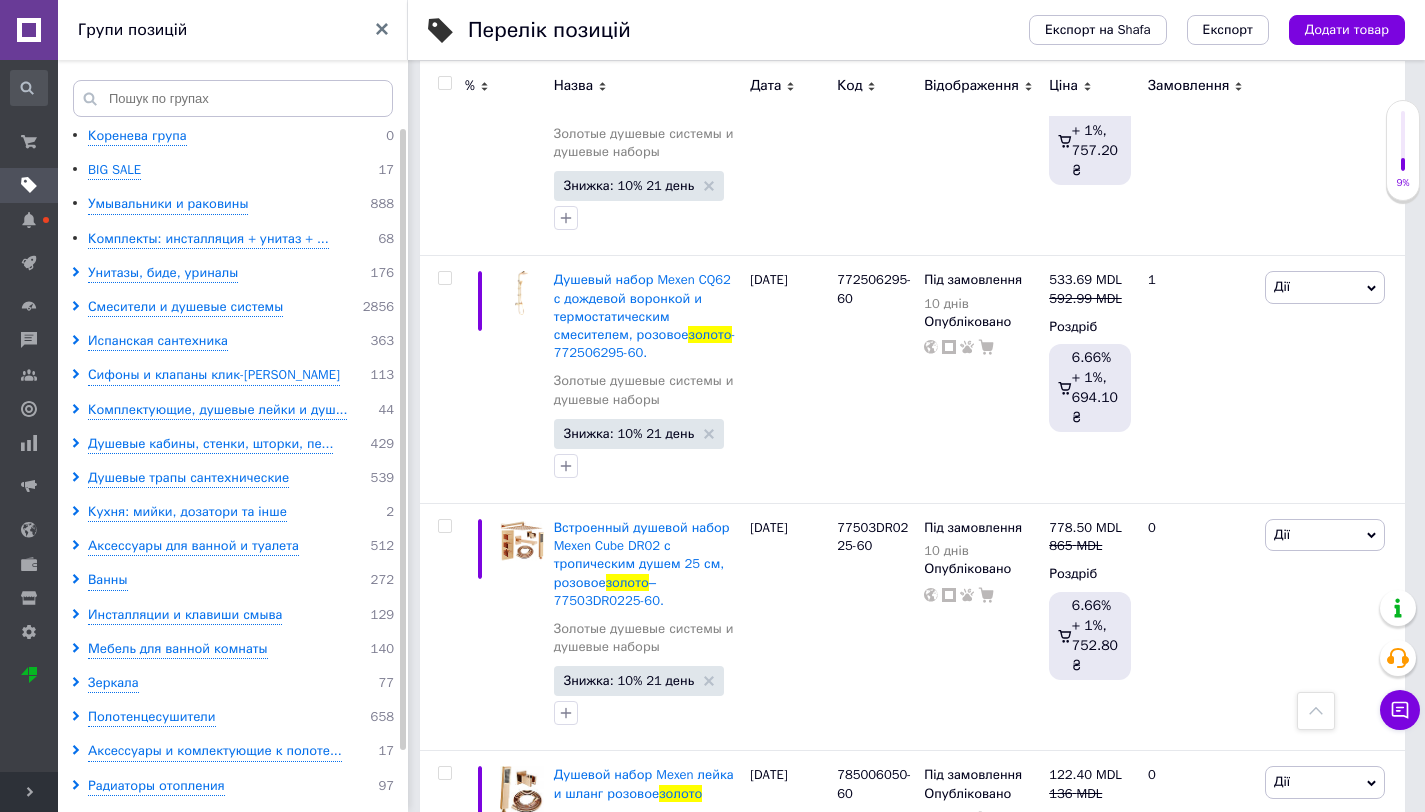 scroll, scrollTop: 1319, scrollLeft: 0, axis: vertical 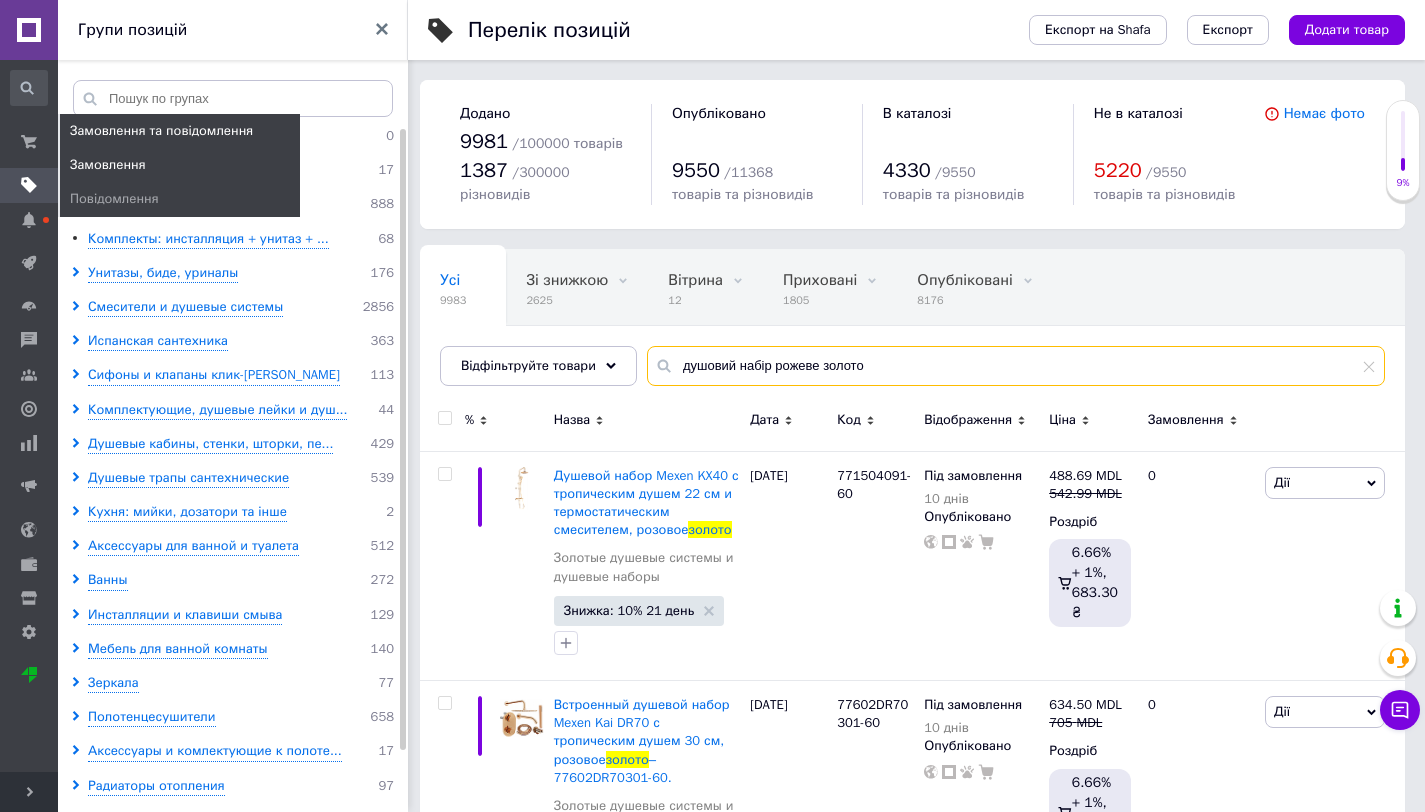type on "душовий набір рожеве золото" 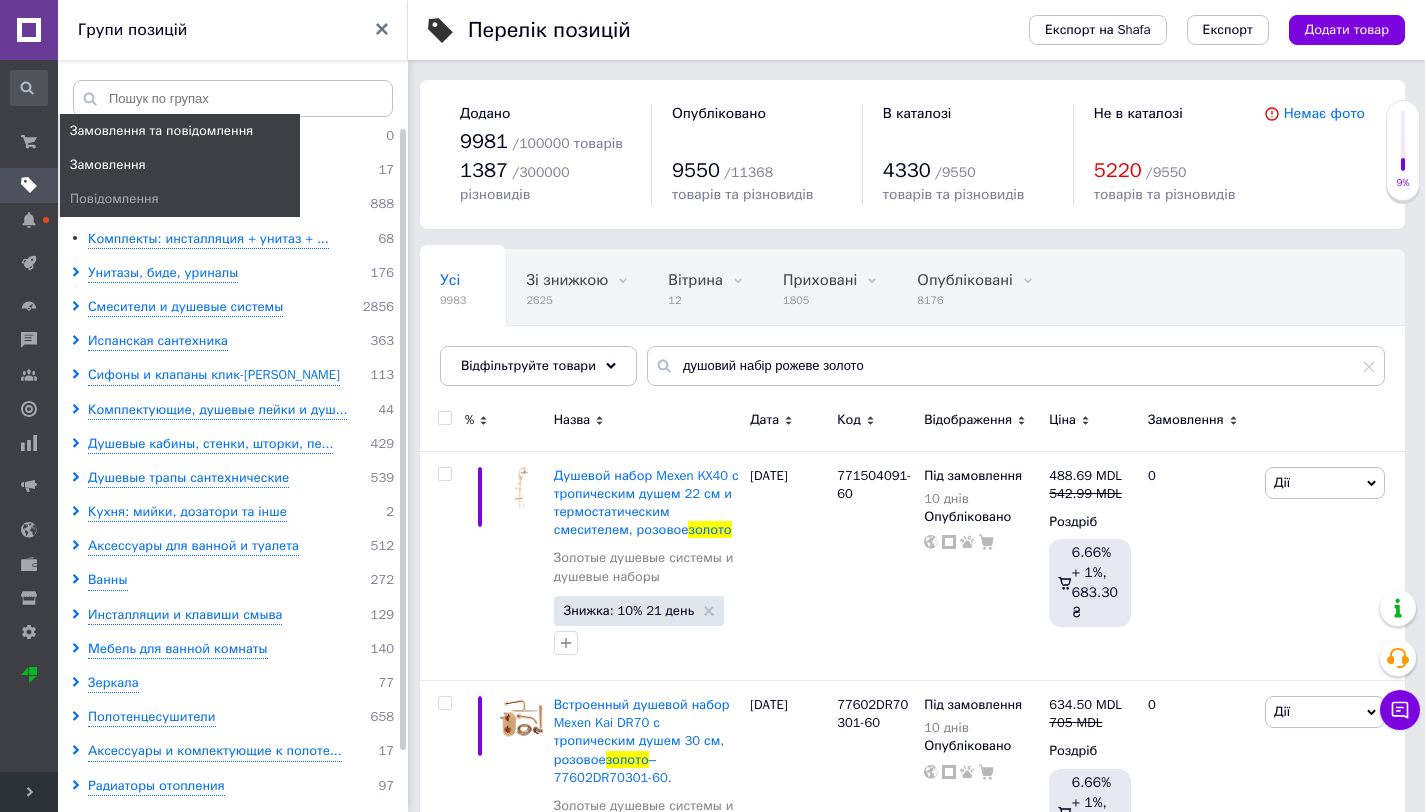 click on "Замовлення" at bounding box center [108, 165] 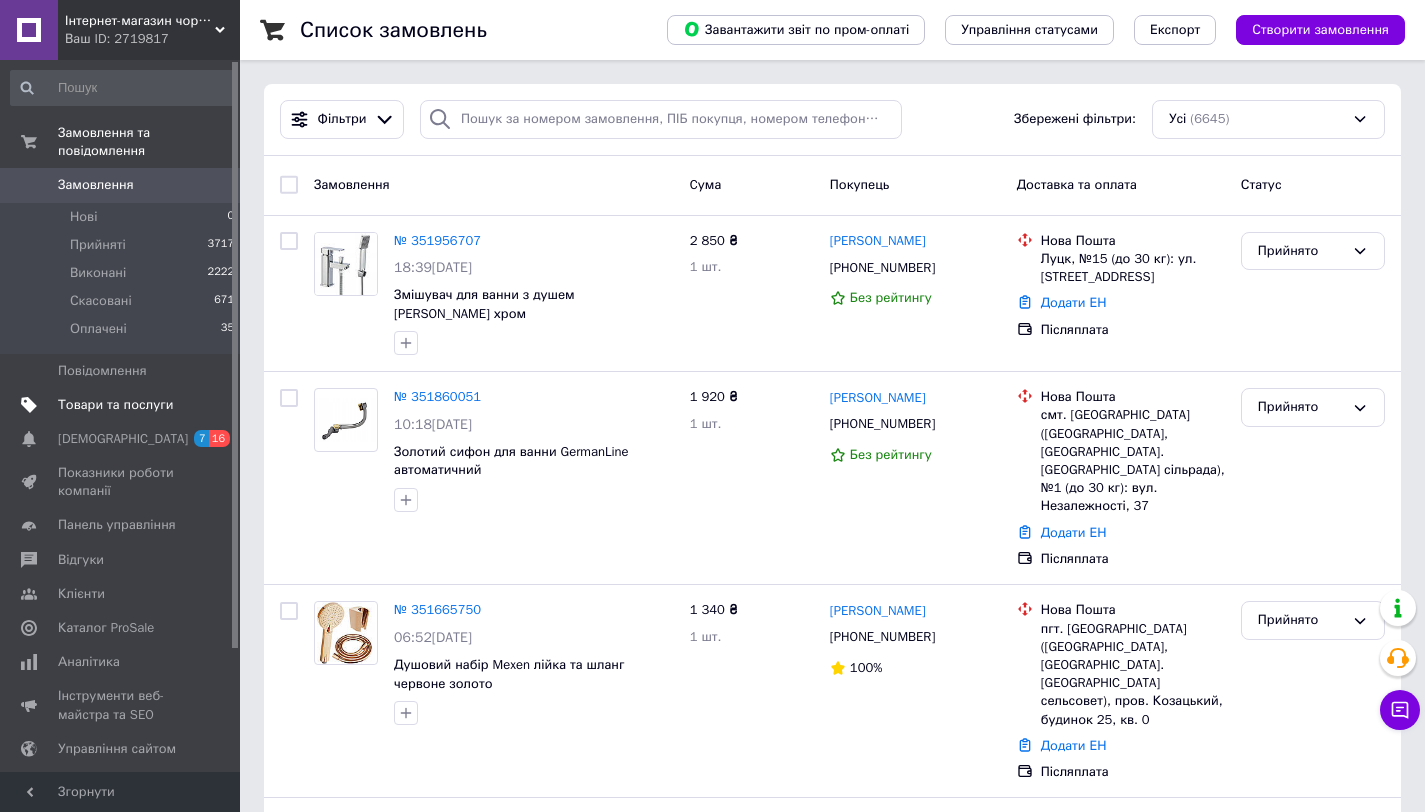 click on "Товари та послуги" at bounding box center [115, 405] 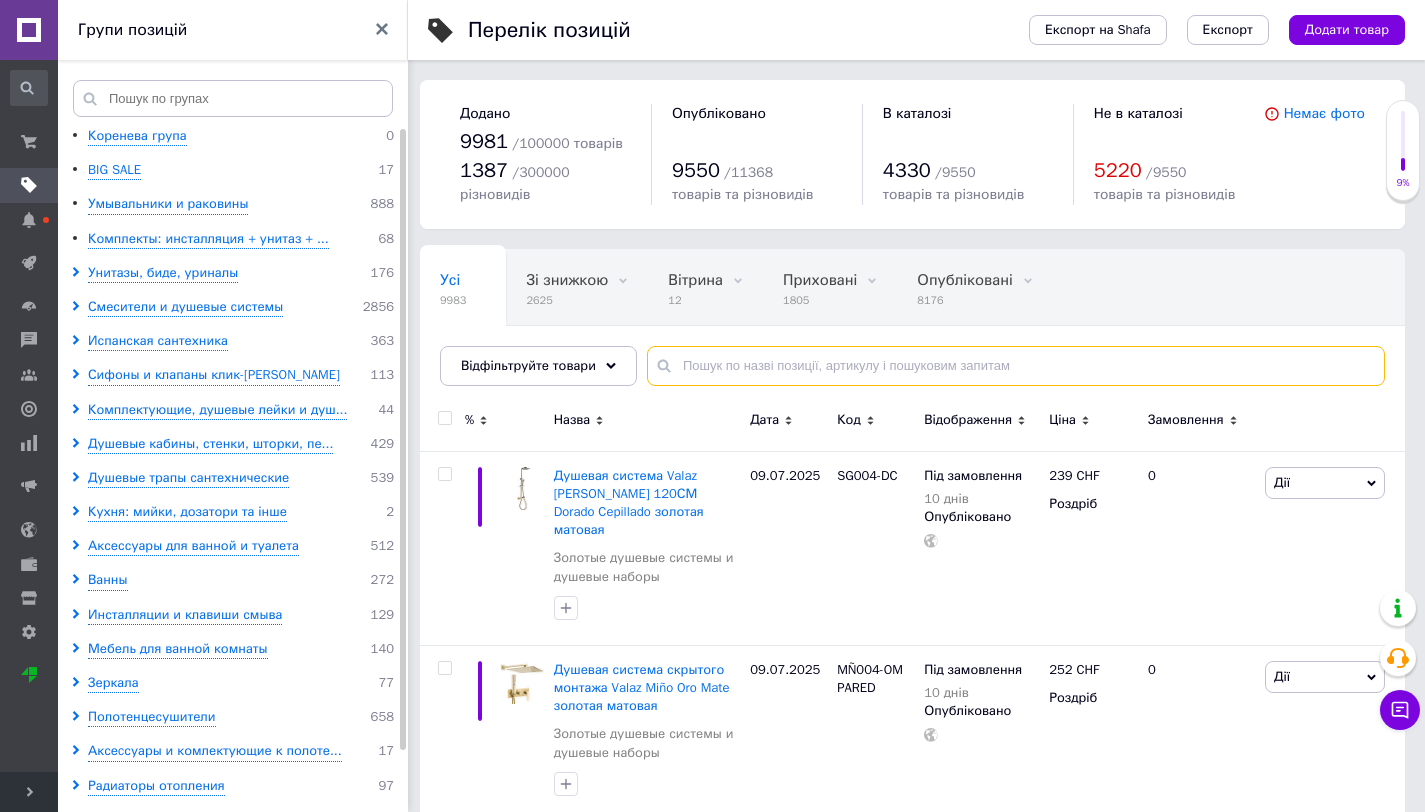 click at bounding box center [1016, 366] 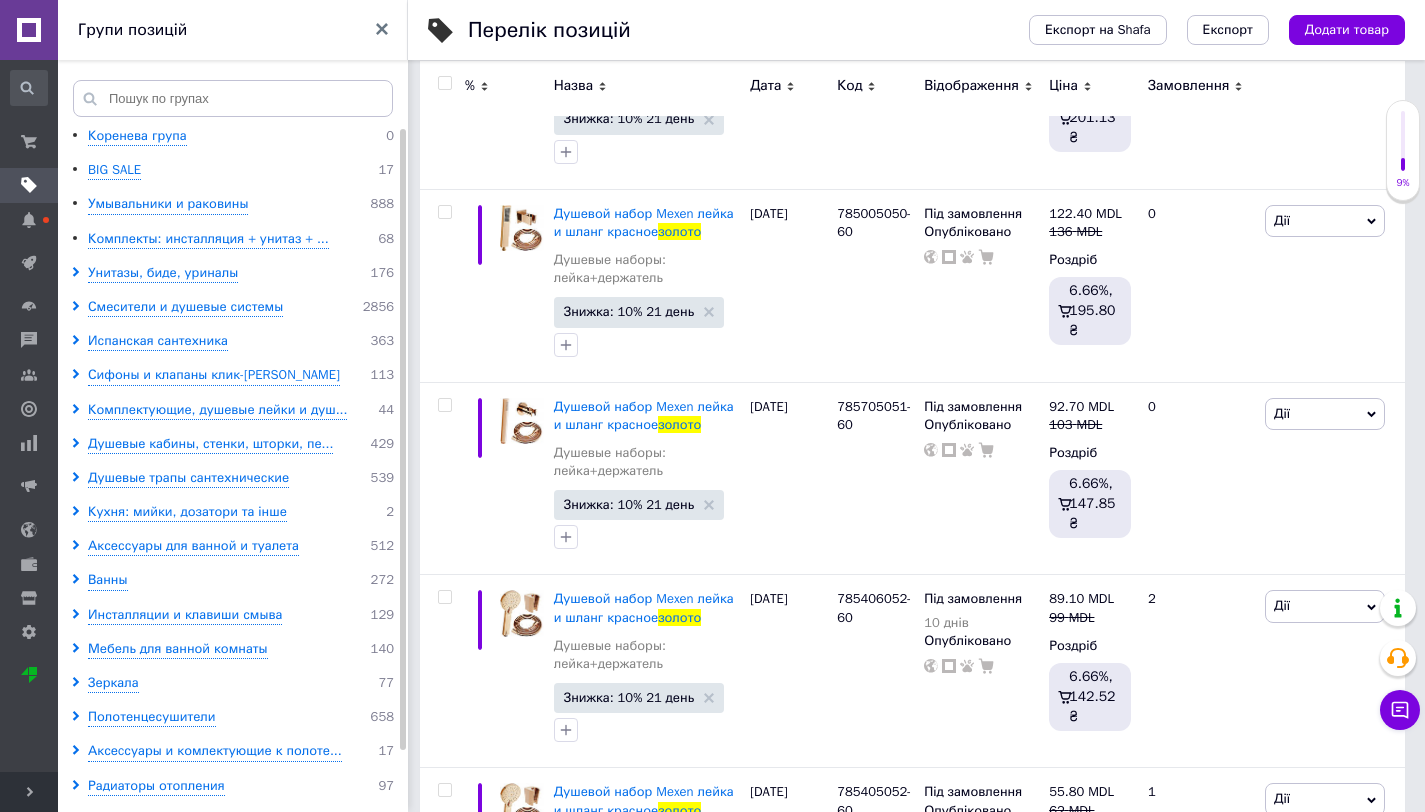 scroll, scrollTop: 623, scrollLeft: 0, axis: vertical 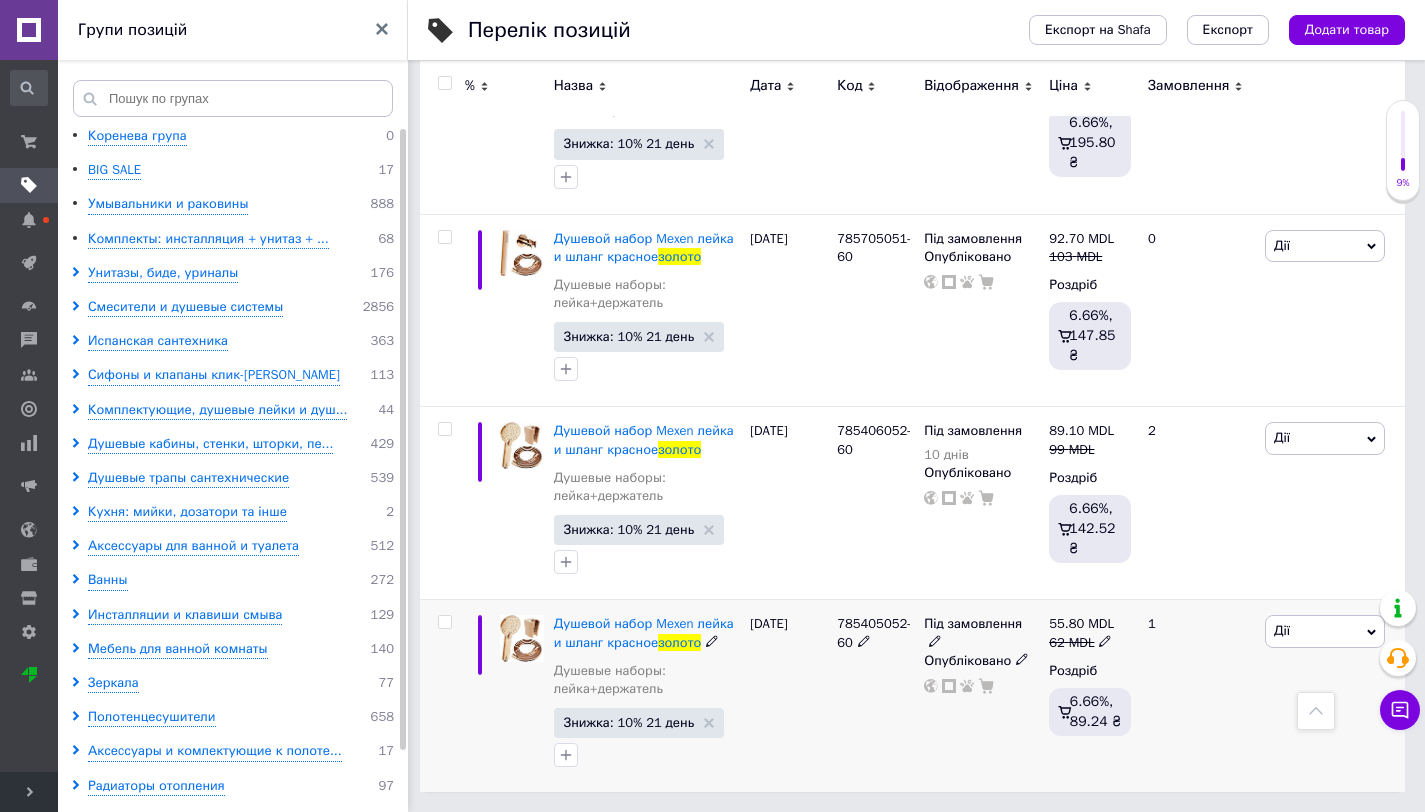 type on "душовий набір червоне золото" 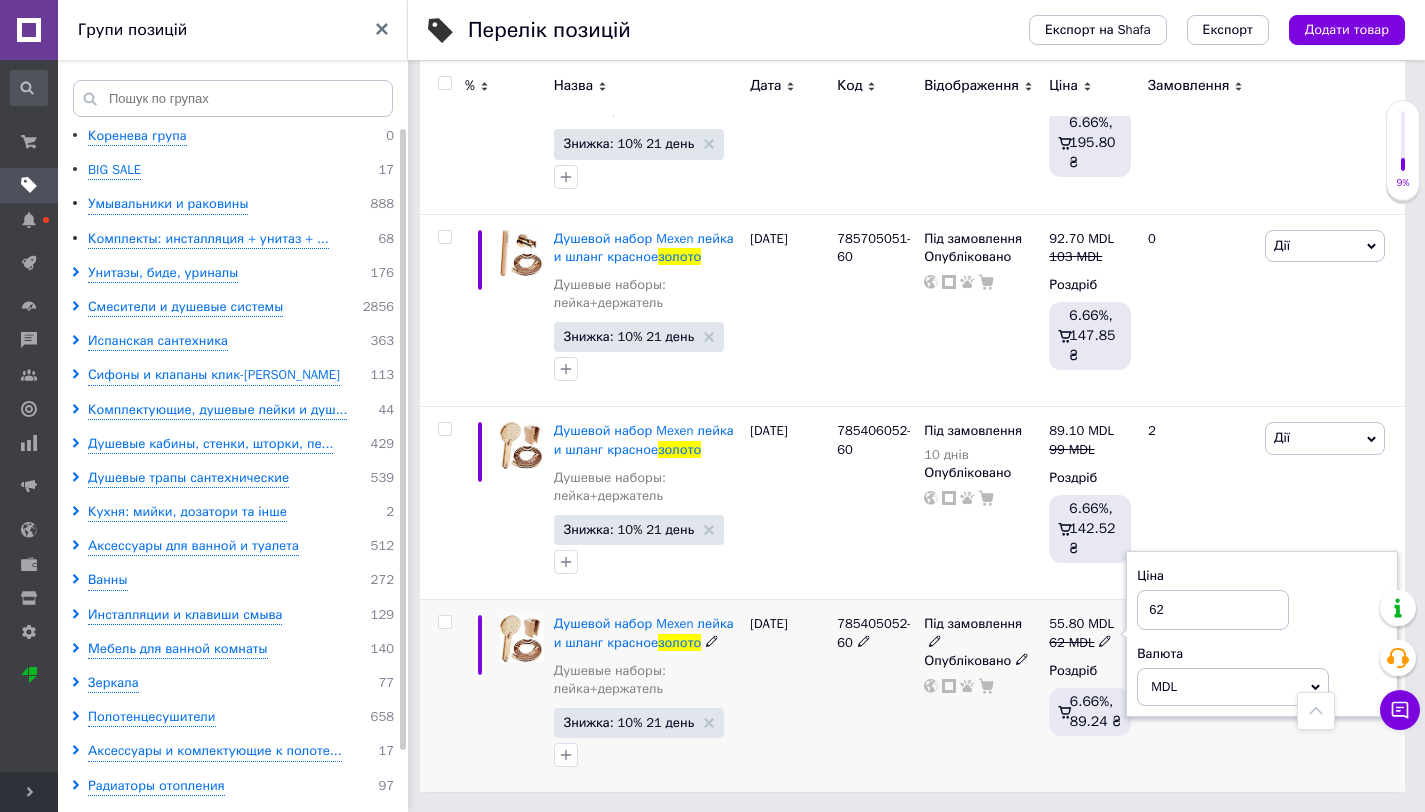 type on "6" 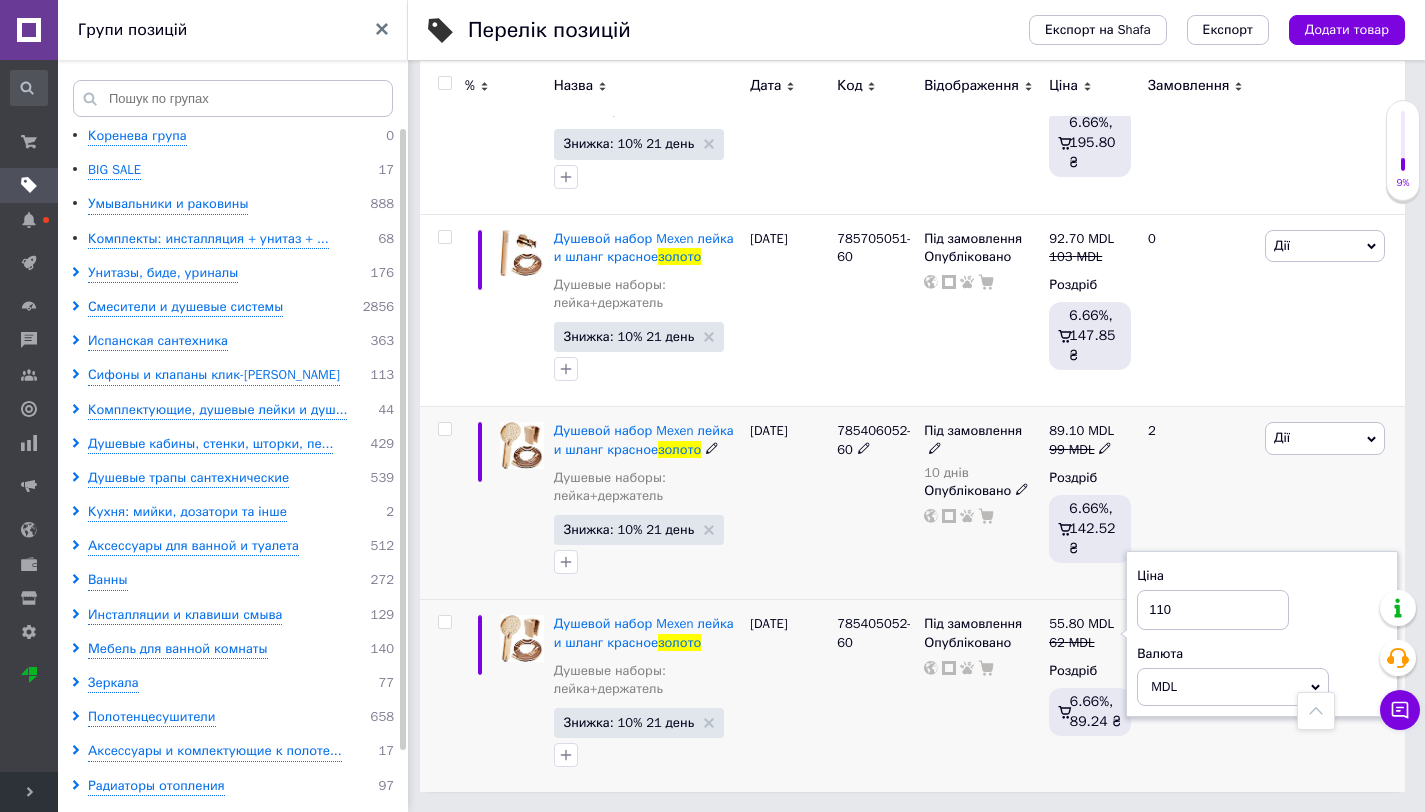 type on "110" 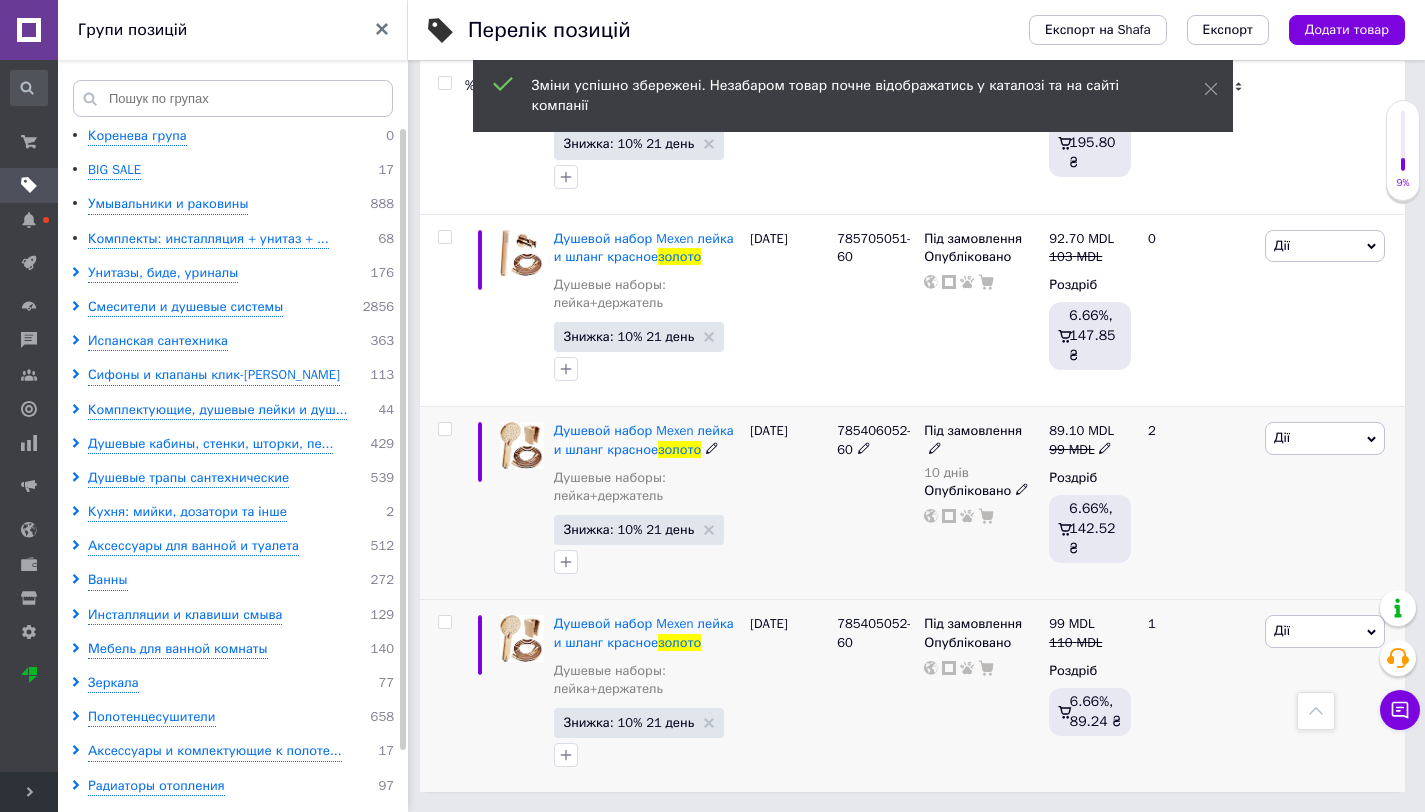 click 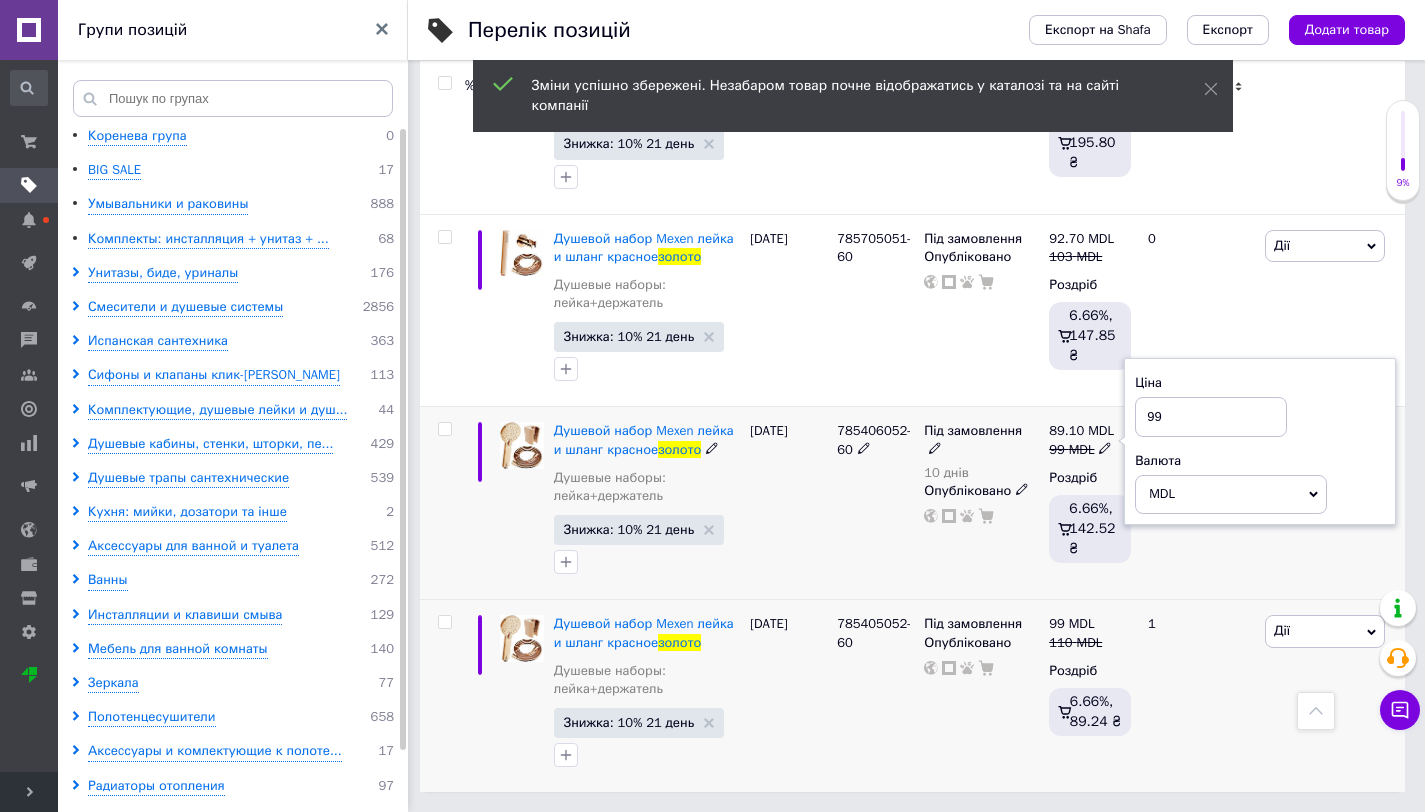 type on "9" 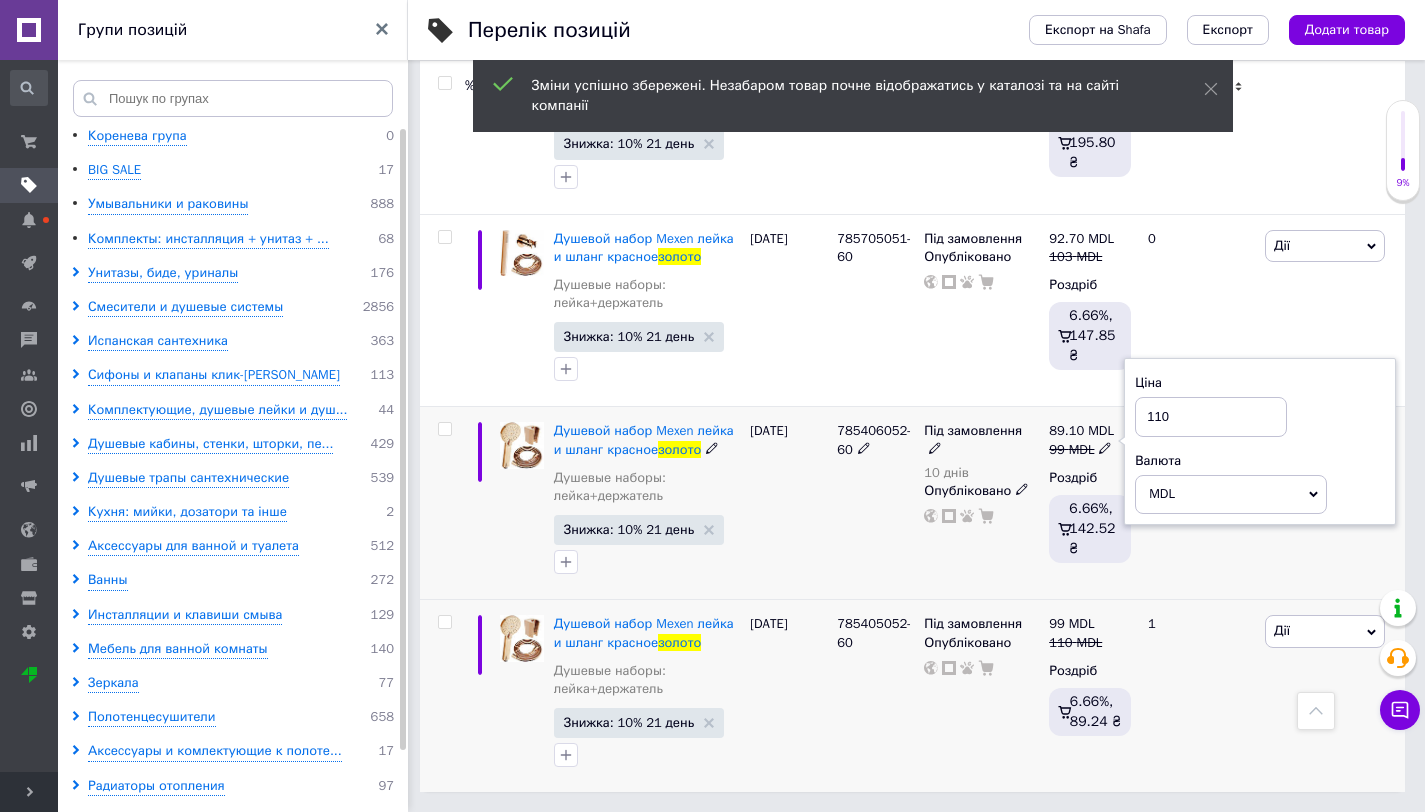 type on "110" 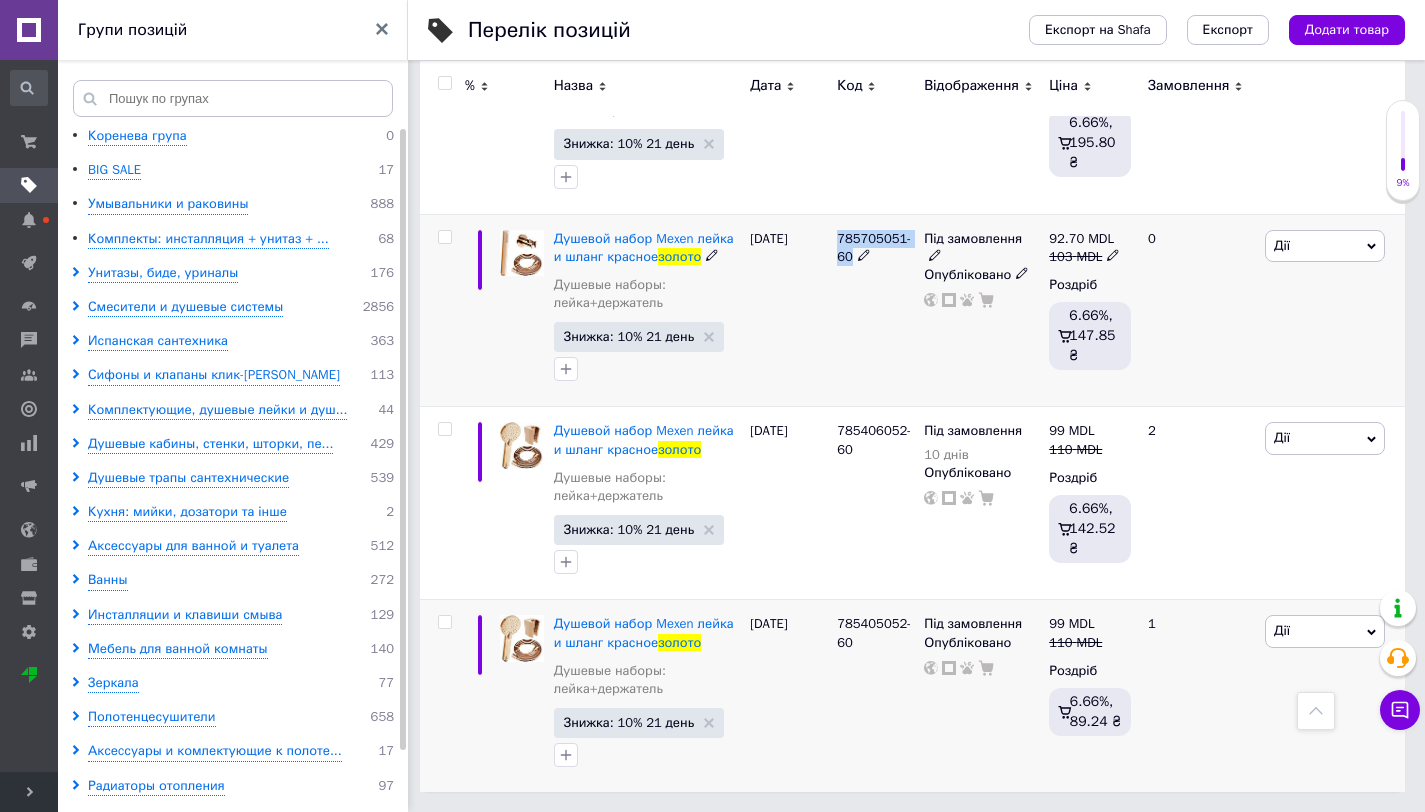 drag, startPoint x: 838, startPoint y: 236, endPoint x: 851, endPoint y: 256, distance: 23.853722 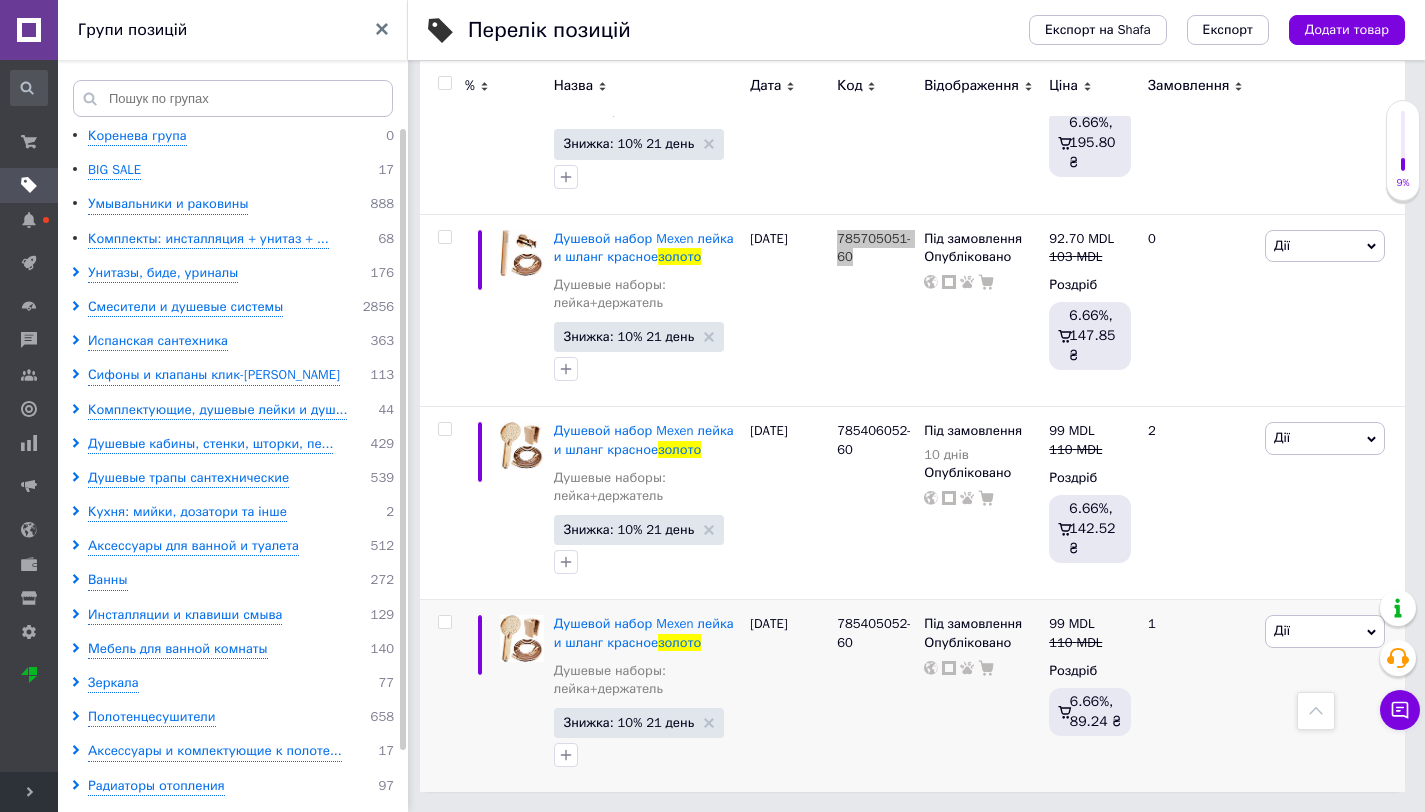 drag, startPoint x: 851, startPoint y: 256, endPoint x: 1079, endPoint y: 0, distance: 342.8119 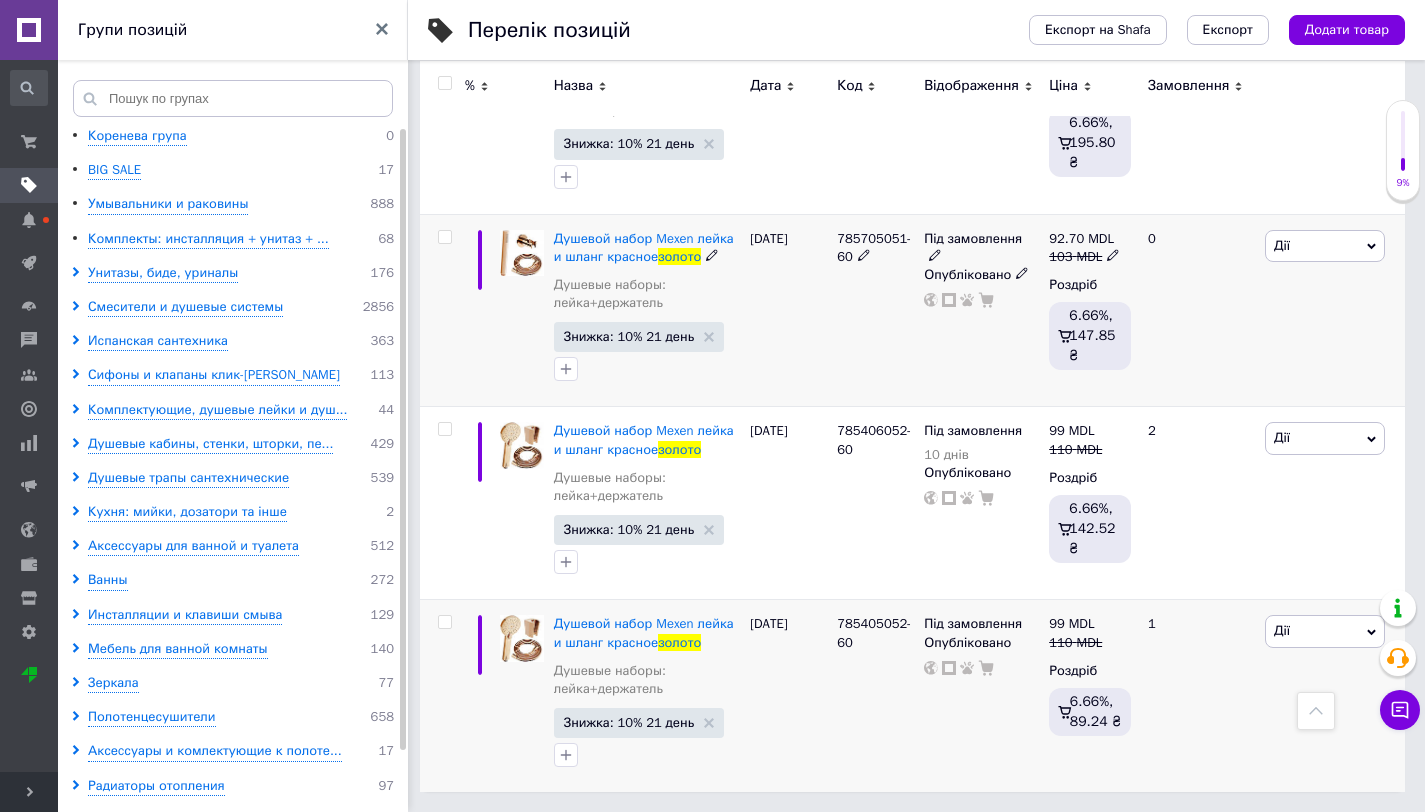 click 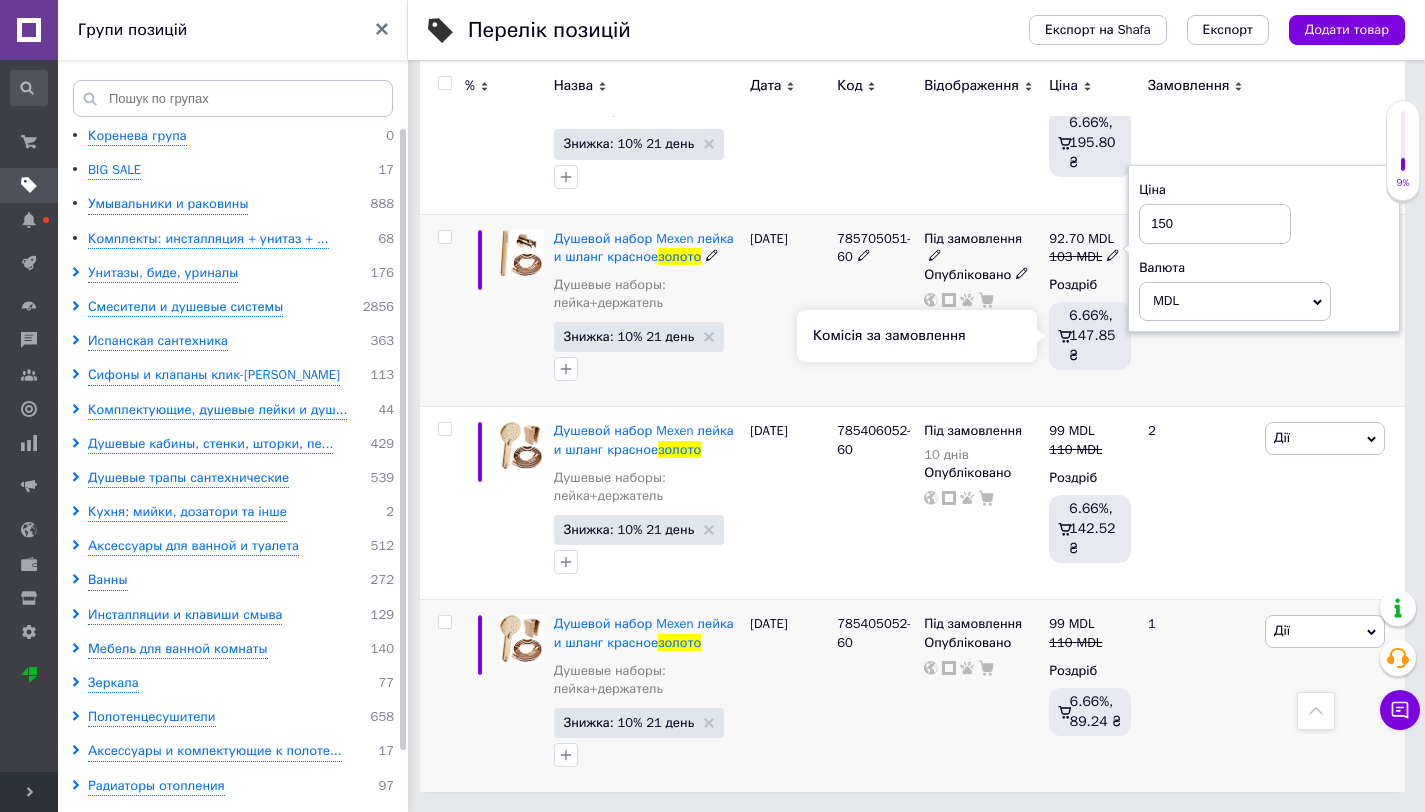 type on "150" 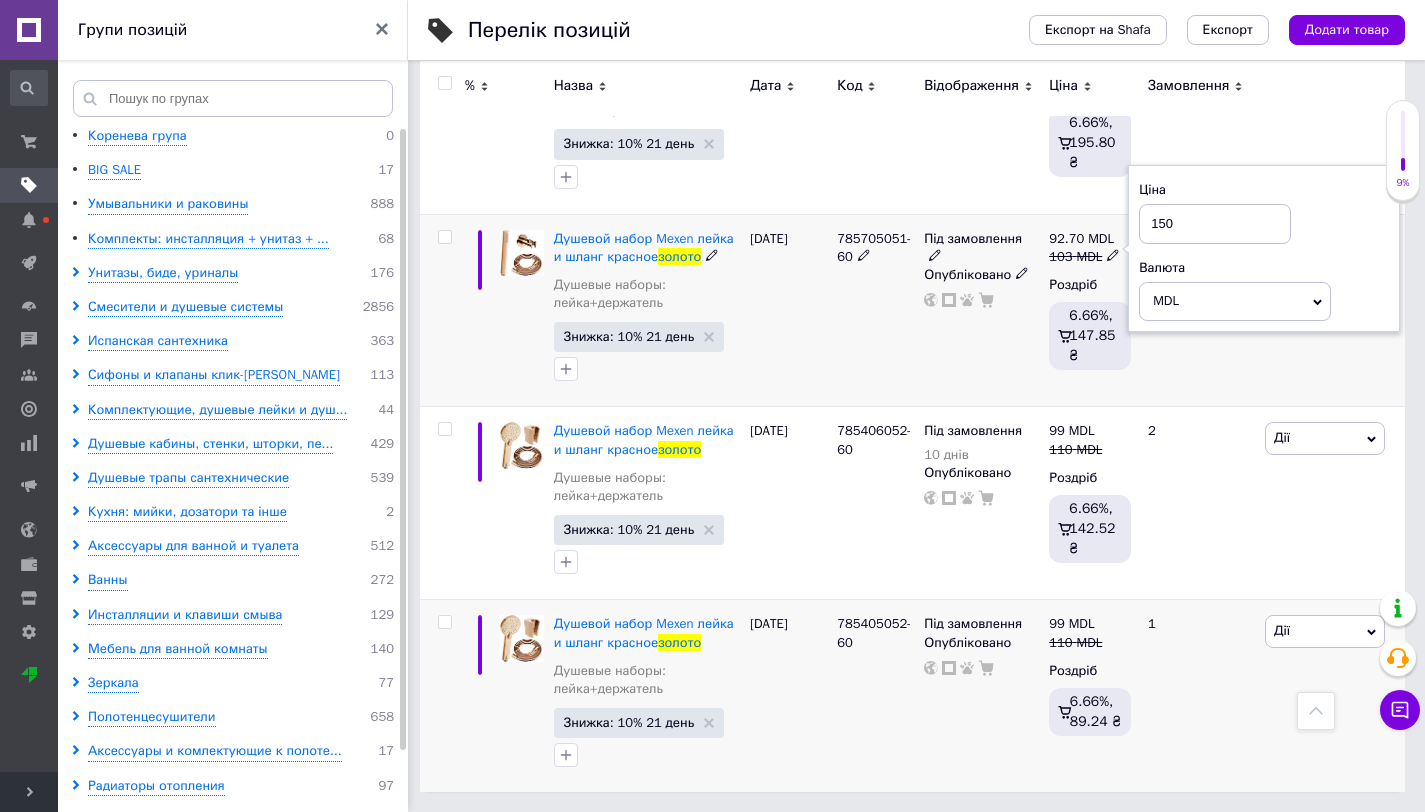click on "Під замовлення Опубліковано" at bounding box center (981, 310) 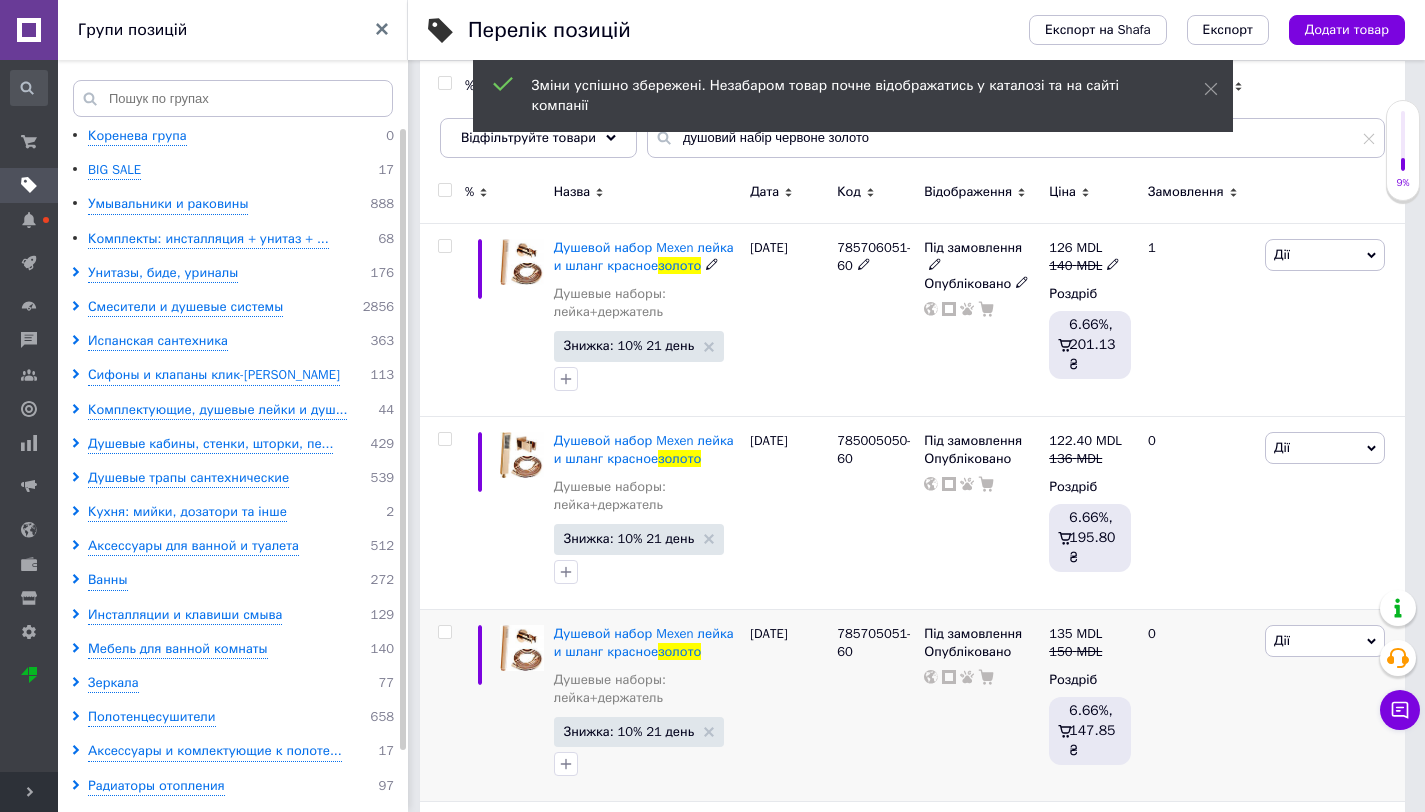scroll, scrollTop: 223, scrollLeft: 0, axis: vertical 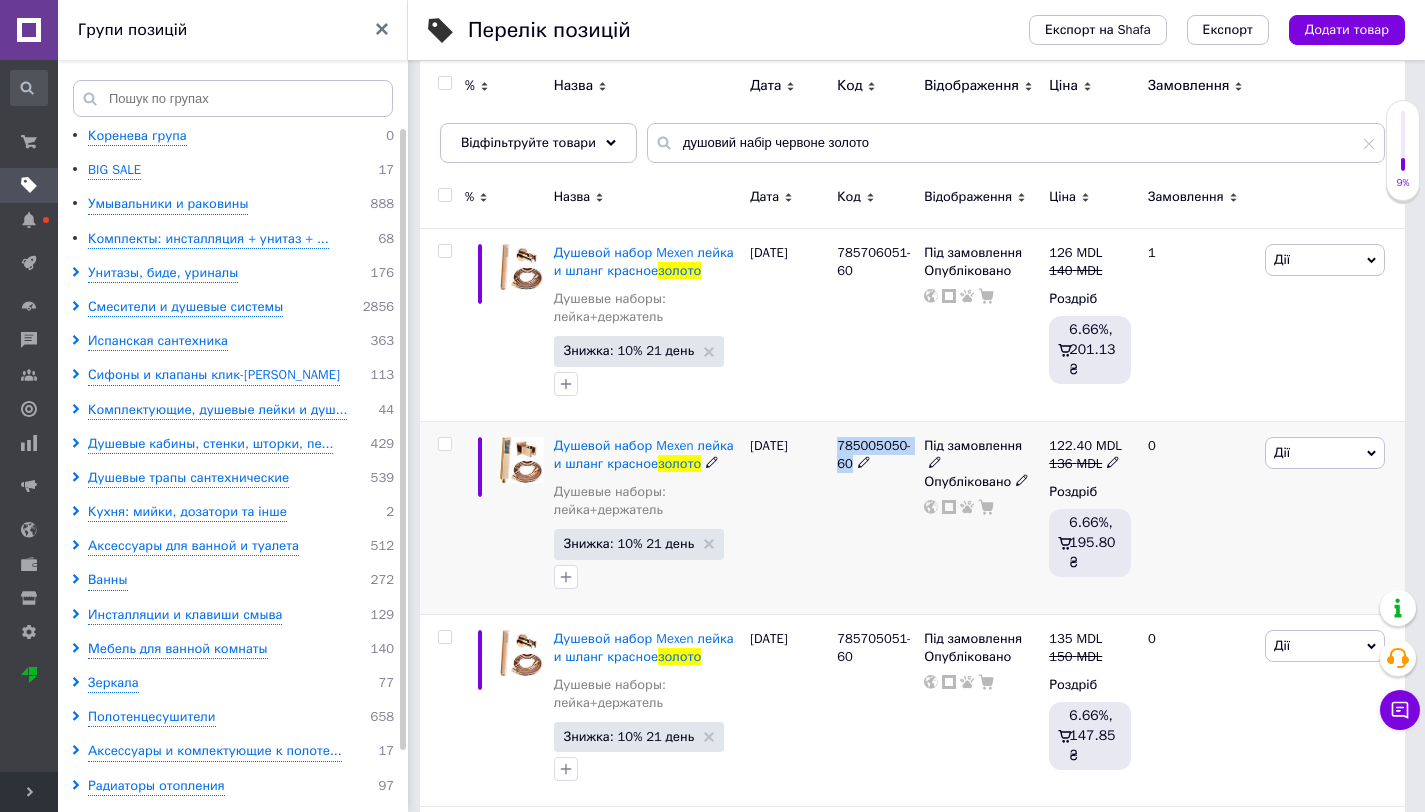 drag, startPoint x: 837, startPoint y: 444, endPoint x: 862, endPoint y: 466, distance: 33.30165 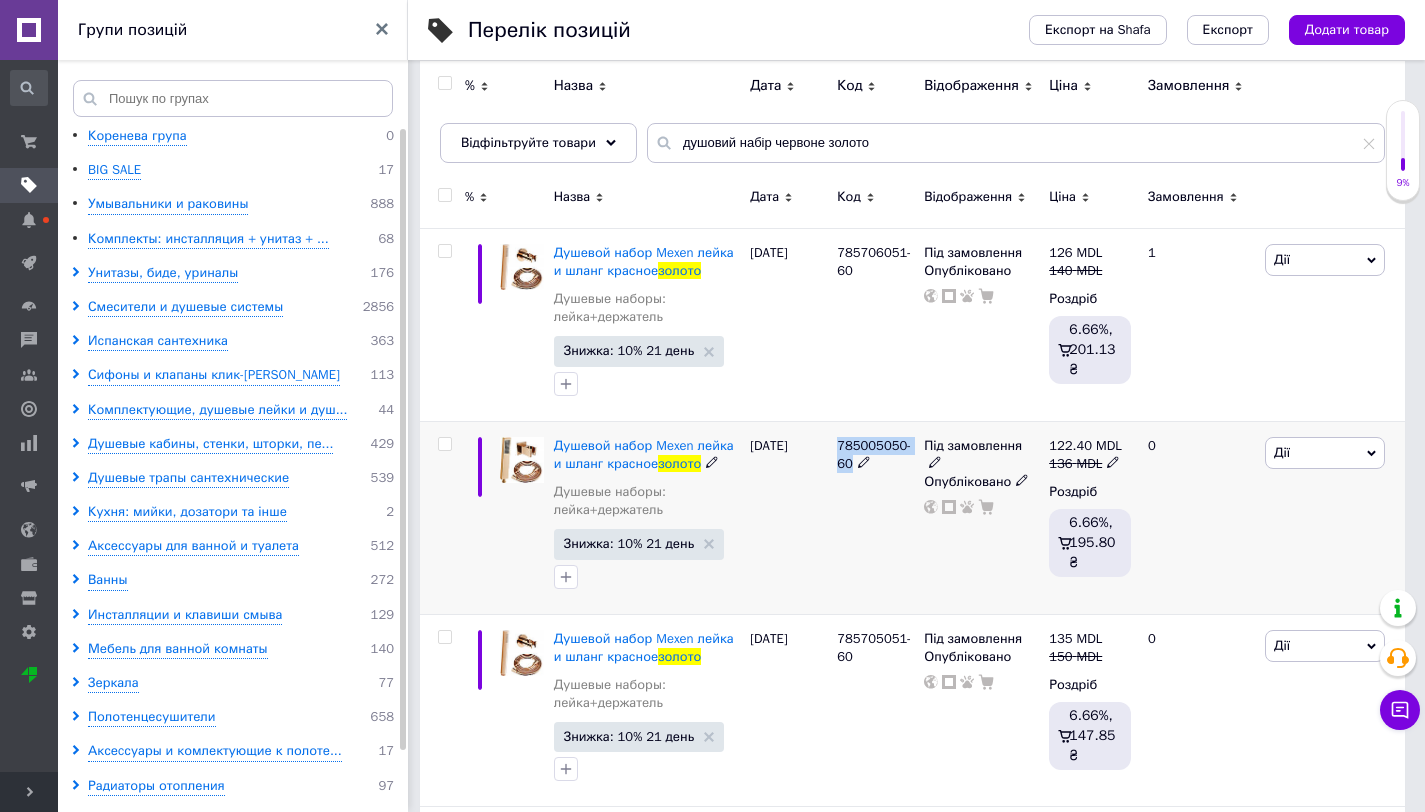 copy on "785005050-60" 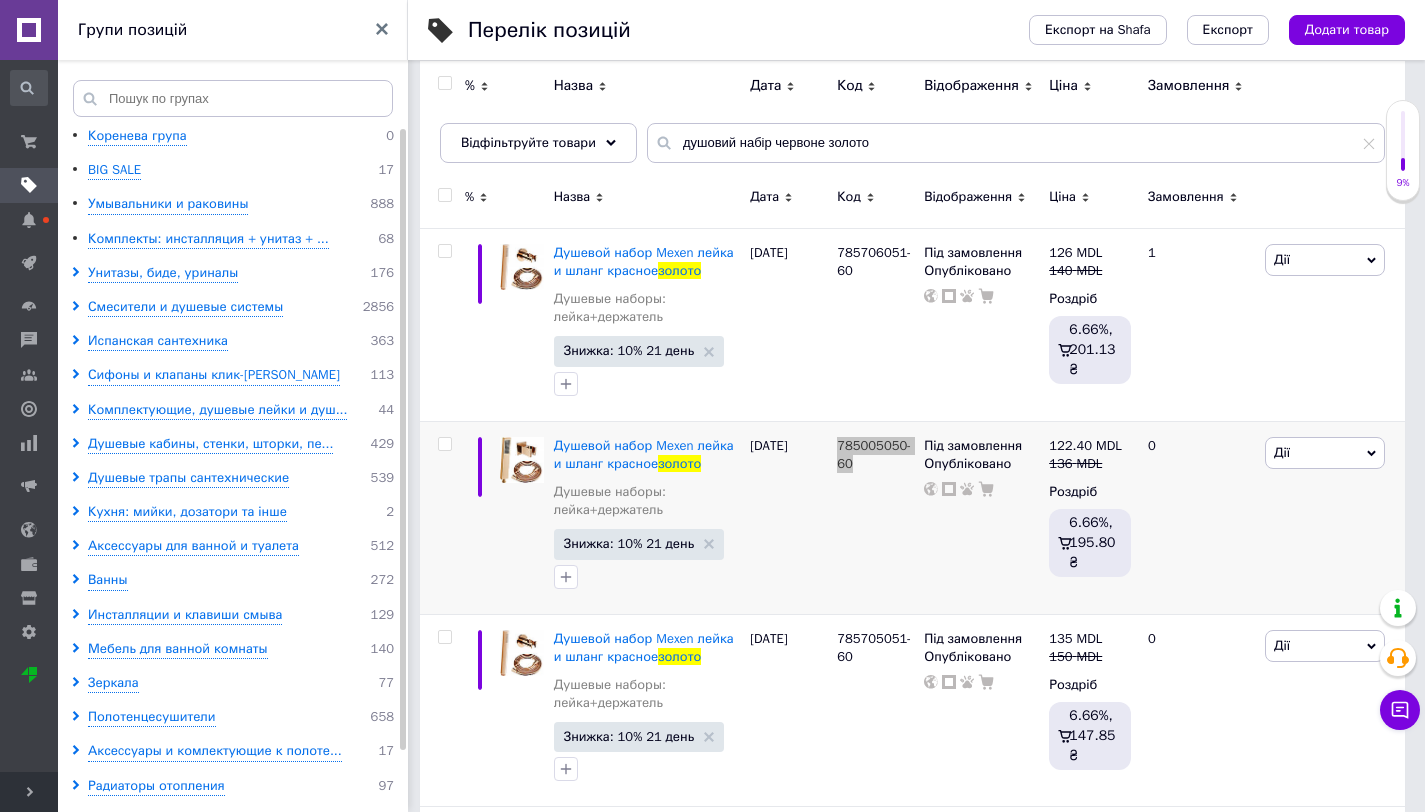 click on "Інтернет-магазин чорної сантехніки та інших товарів для будинку Ваш ID: 2719817 Сайт Інтернет-магазин чорної сантехніки ... Кабінет покупця Перевірити стан системи Сторінка на порталі магазин сучасної сантехніки Довідка Вийти Замовлення та повідомлення Замовлення та повідомлення Замовлення Повідомлення Товари та послуги Товари та послуги Позиції Групи та добірки Сезонні знижки Категорії Імпорт Акції та промокоди Видалені позиції Відновлення позицій Характеристики Сповіщення Показники роботи компанії Панель управління Панель управління 0 BIG SALE" at bounding box center (712, 494) 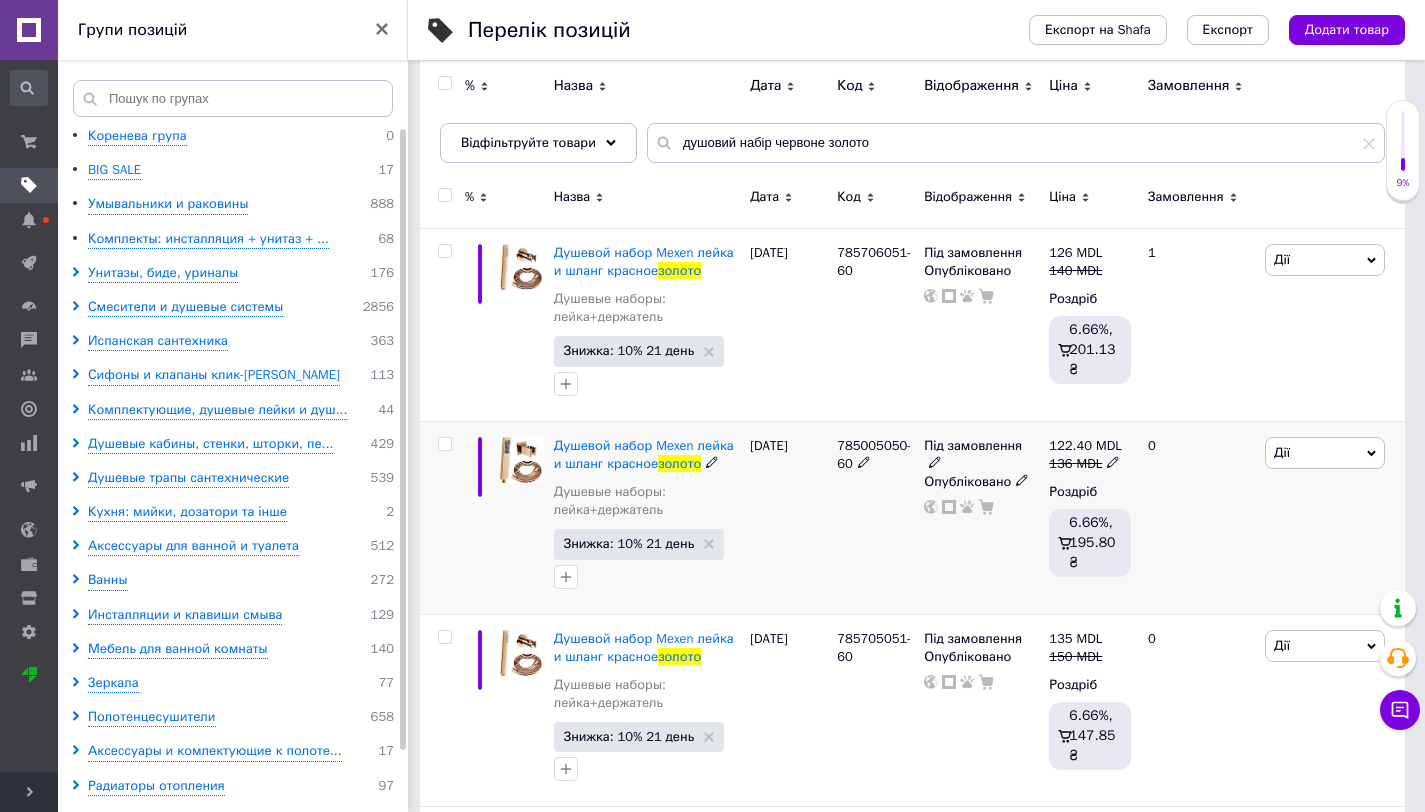 click 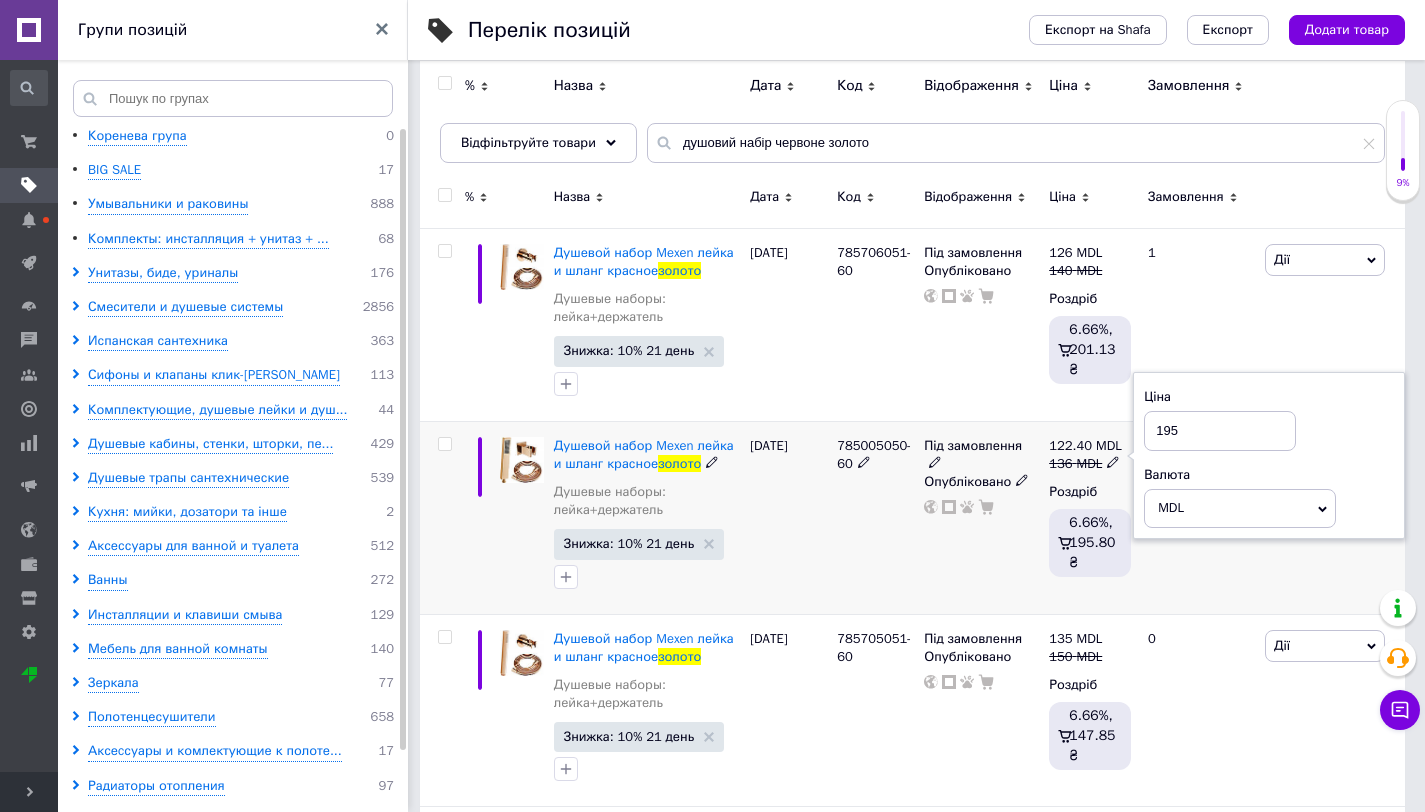 type on "195" 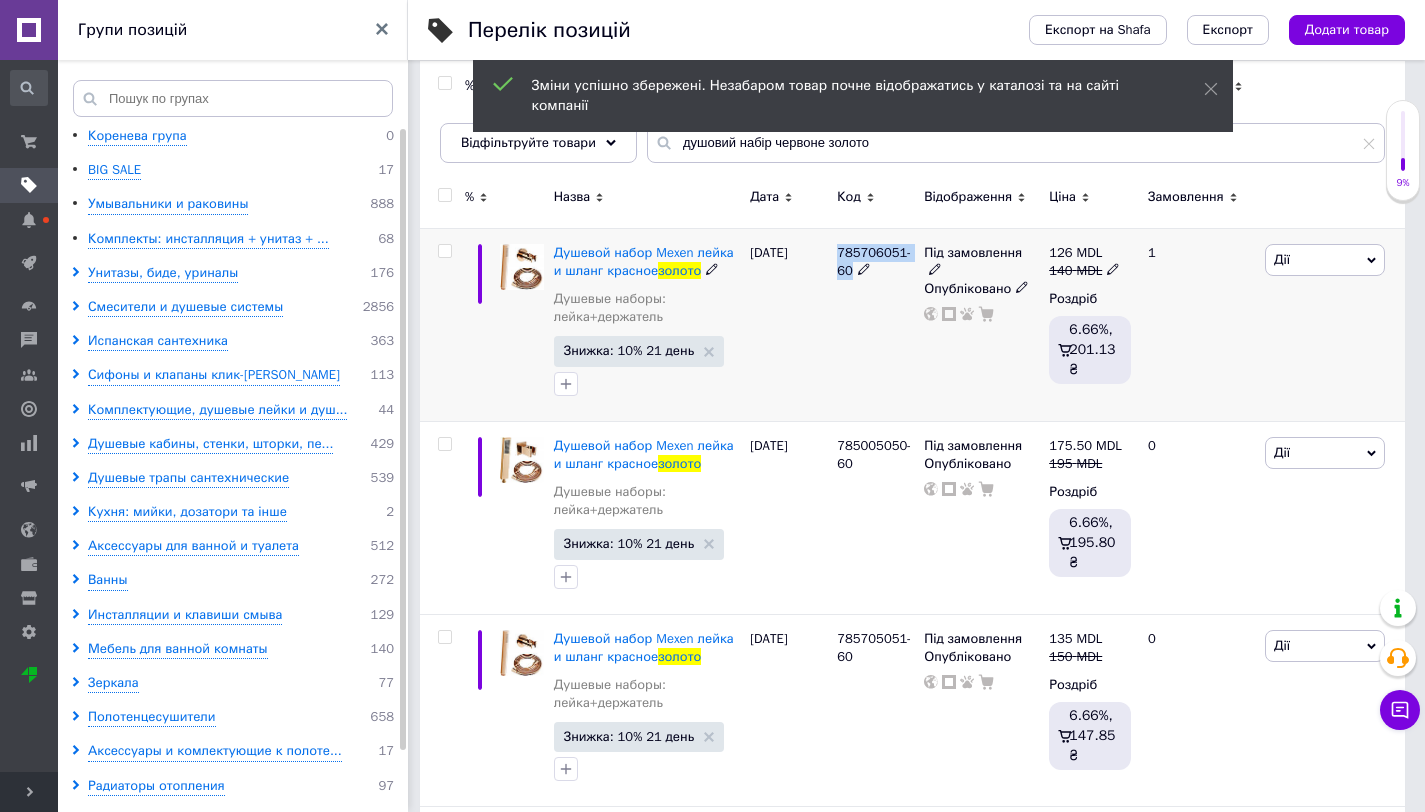 drag, startPoint x: 836, startPoint y: 252, endPoint x: 855, endPoint y: 272, distance: 27.58623 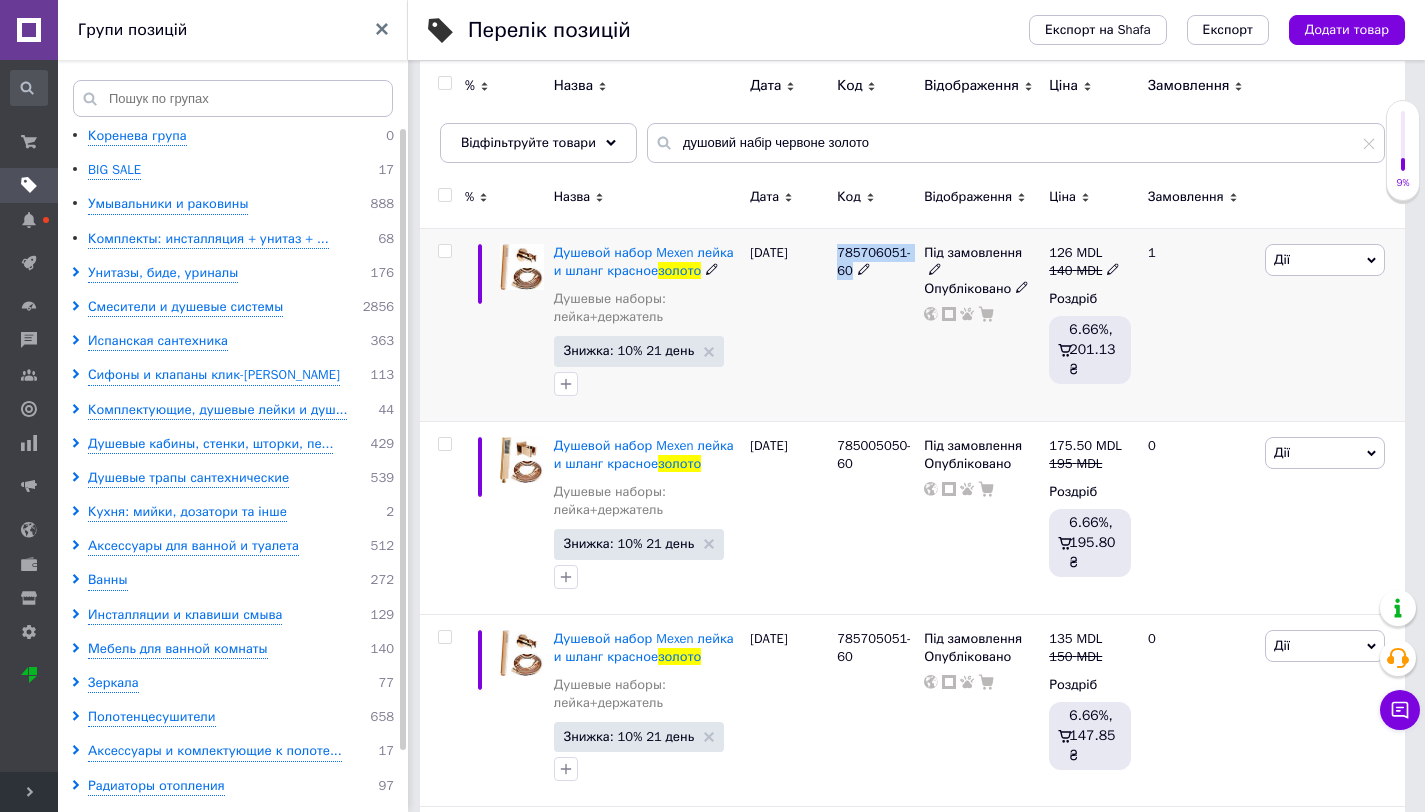 copy on "785706051-60" 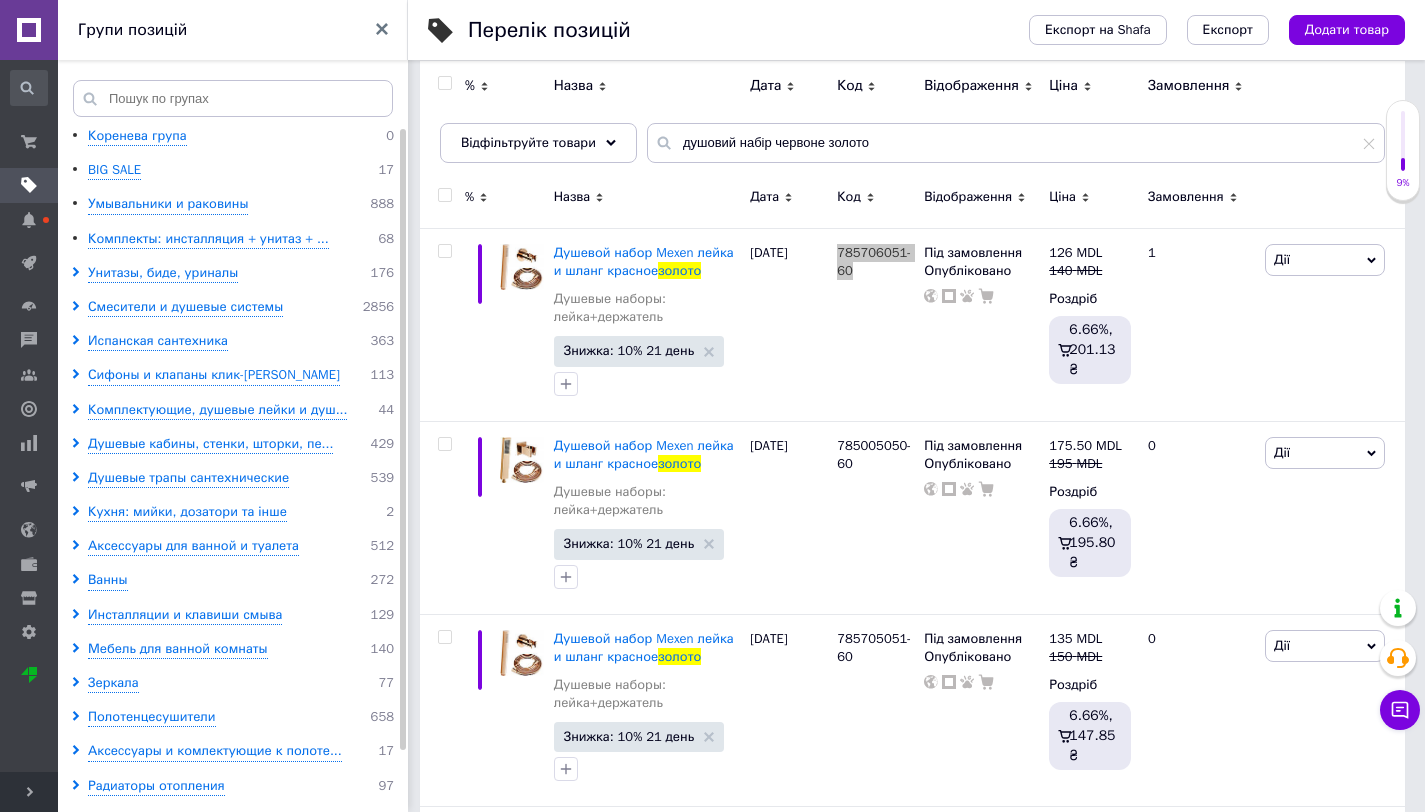 drag, startPoint x: 849, startPoint y: 272, endPoint x: 1109, endPoint y: 0, distance: 376.2765 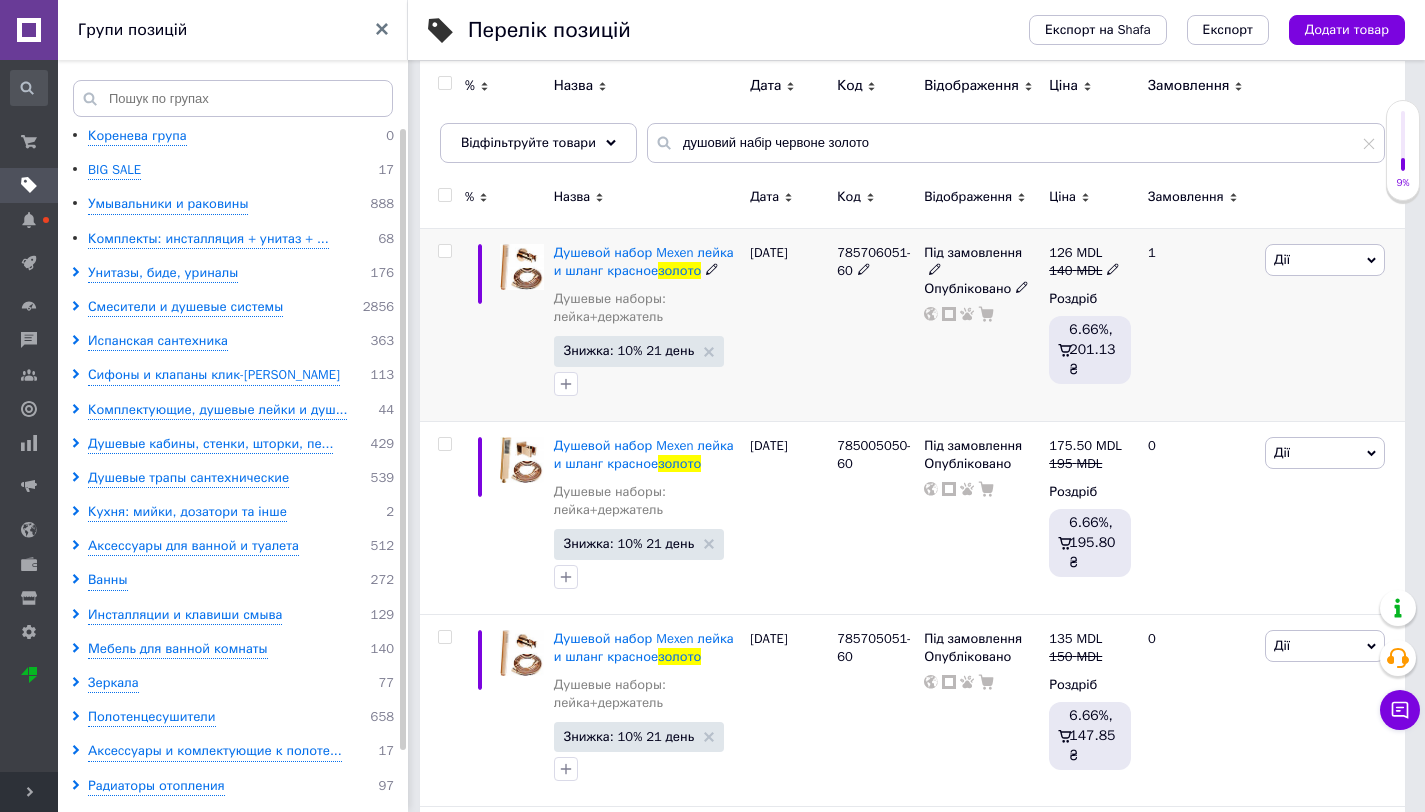 click 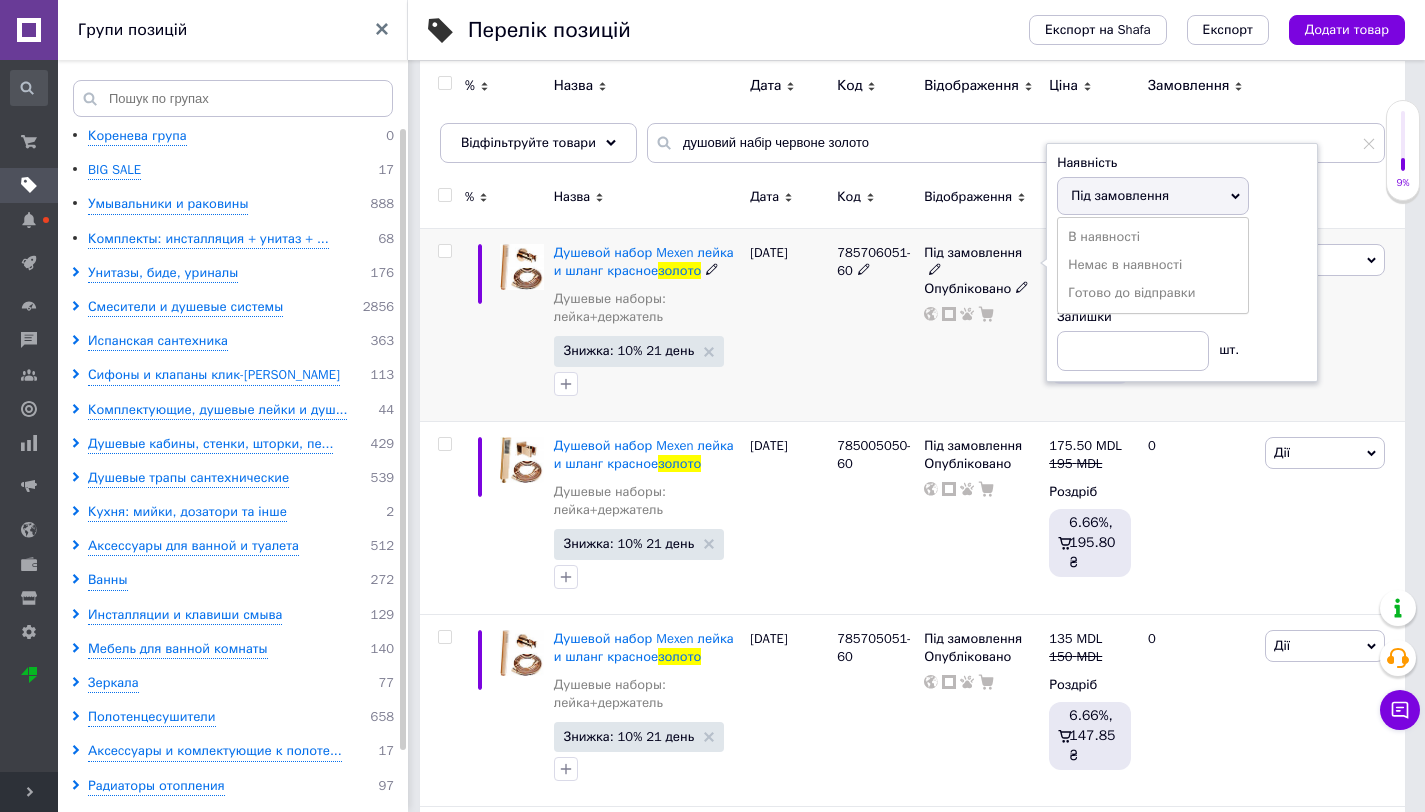 click on "Під замовлення Наявність Під замовлення В наявності Немає в наявності Готово до відправки Дні Залишки шт. Опубліковано" at bounding box center [981, 324] 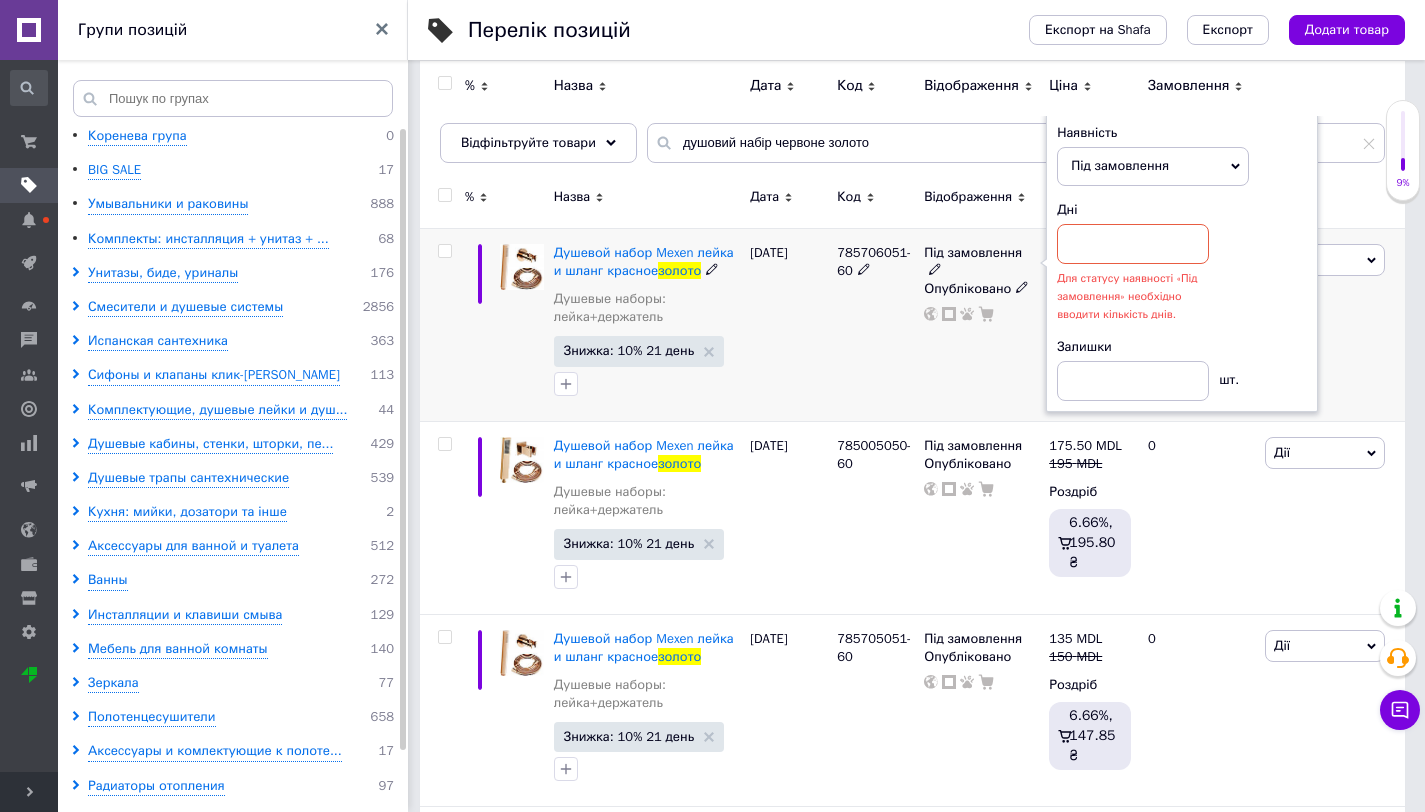 click on "Дії" at bounding box center (1325, 260) 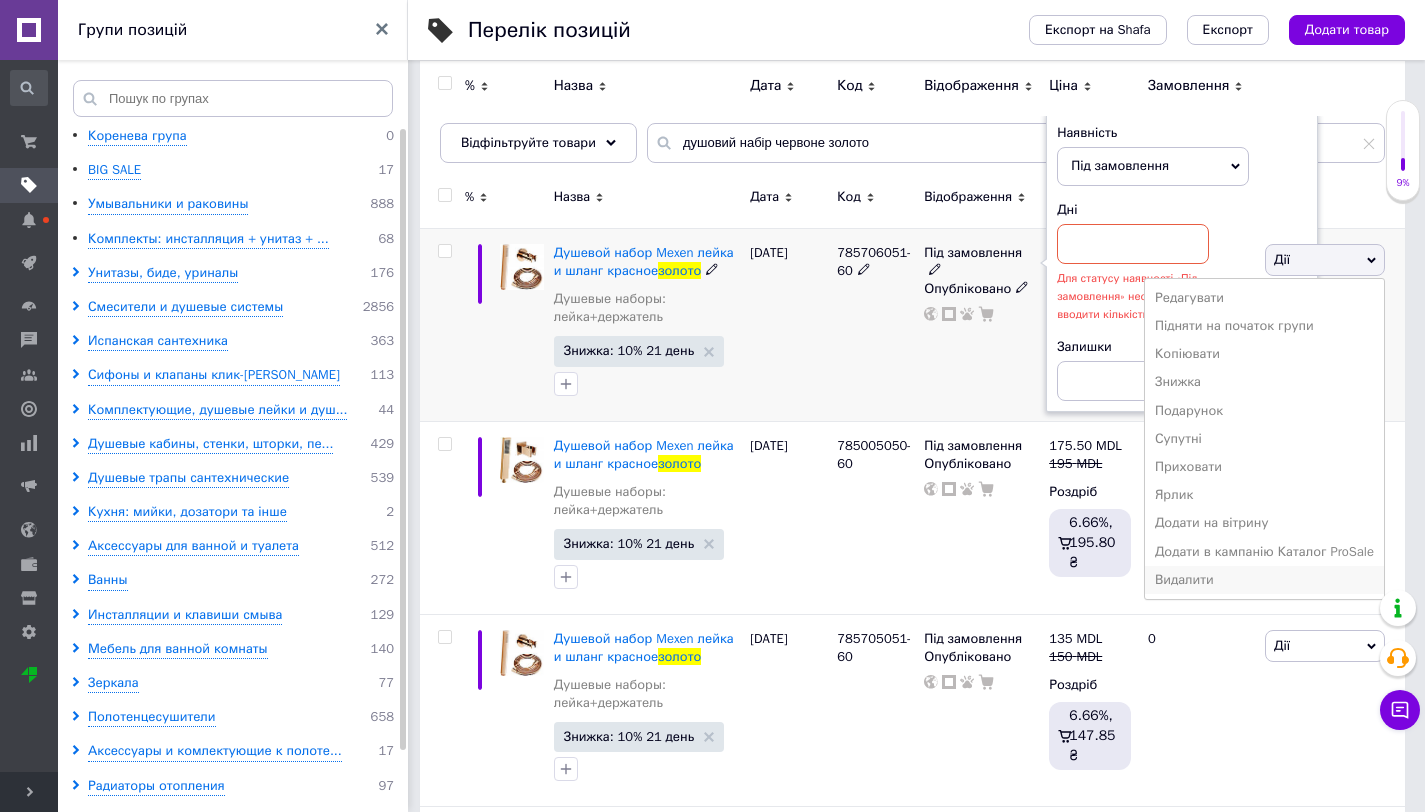 click on "Видалити" at bounding box center [1264, 580] 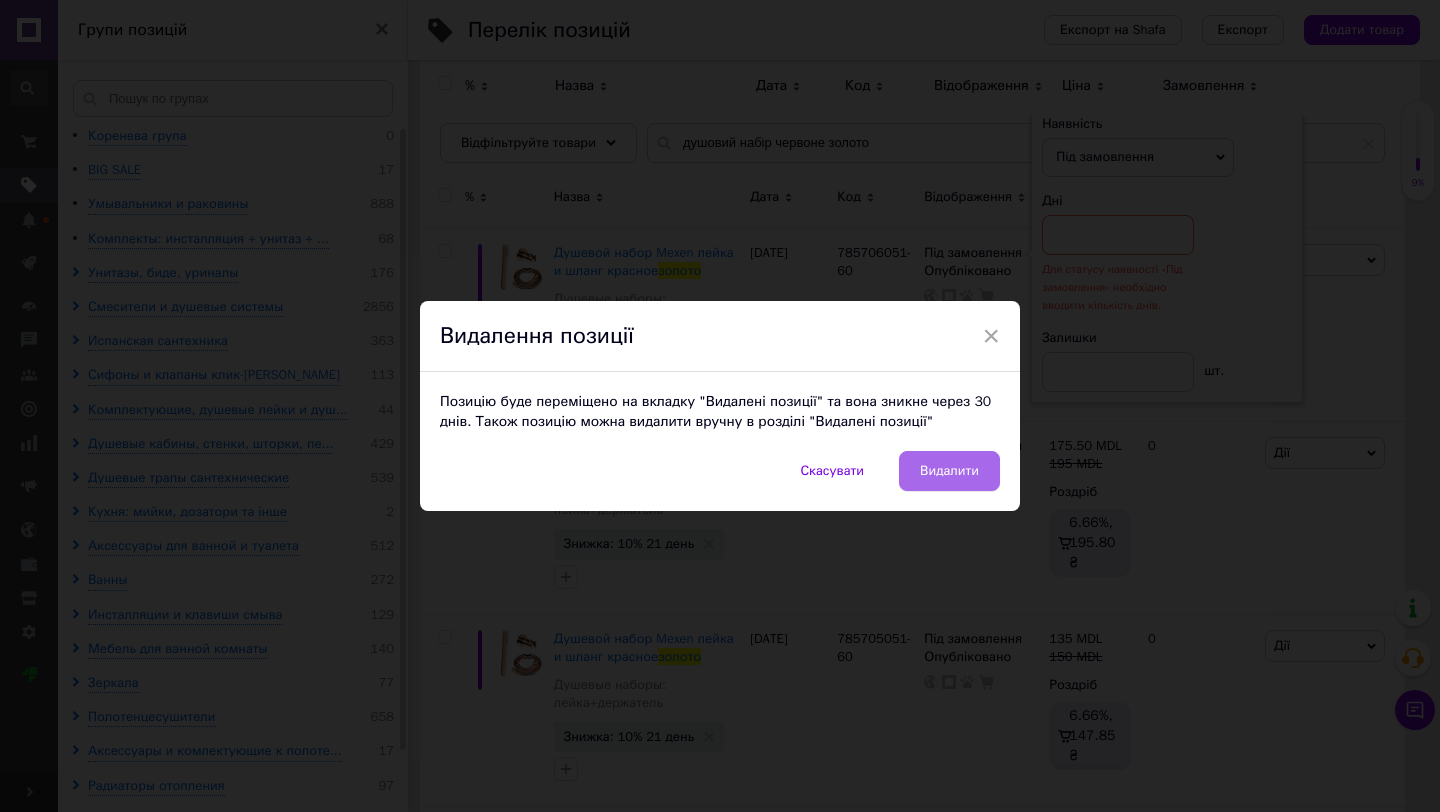 click on "Видалити" at bounding box center (949, 471) 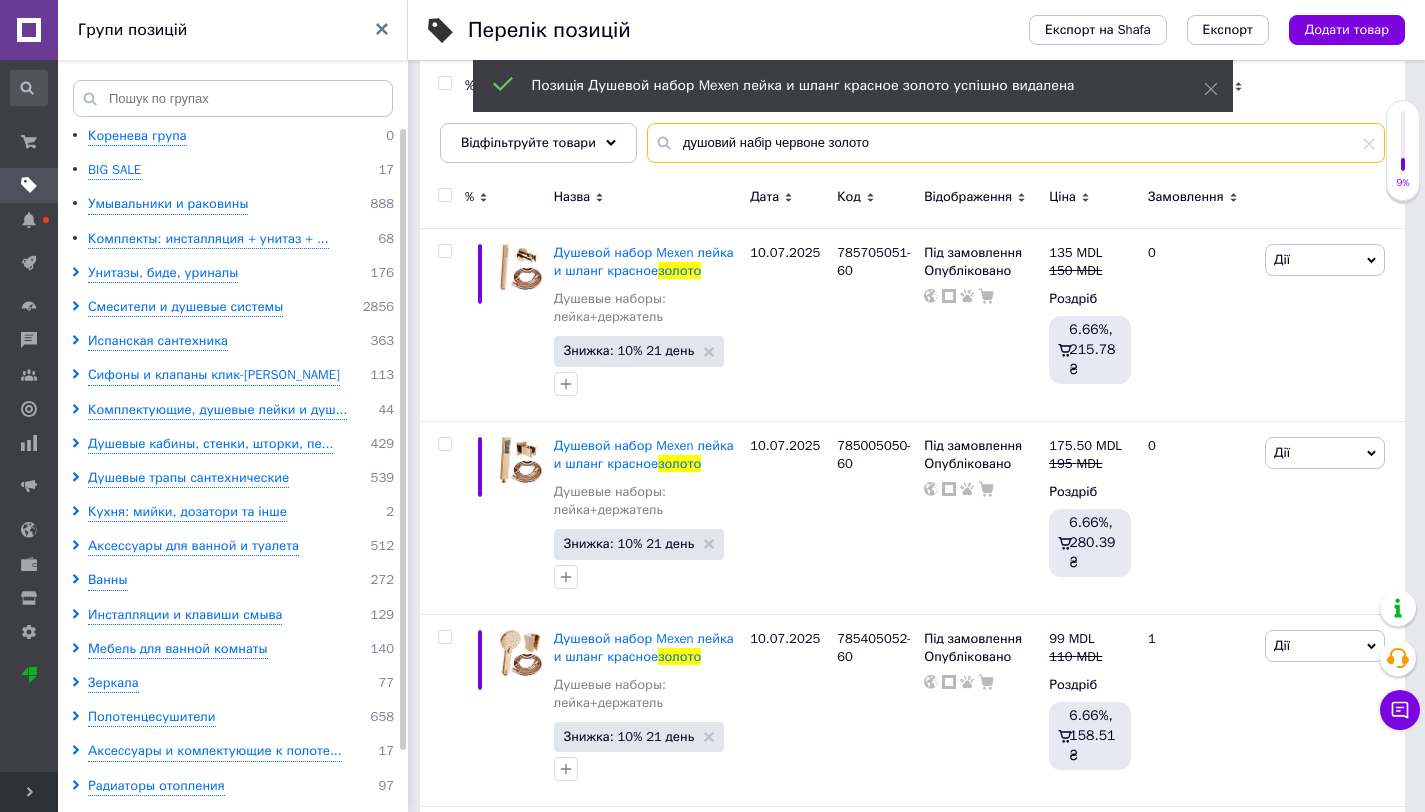 click on "душовий набір червоне золото" at bounding box center [1016, 143] 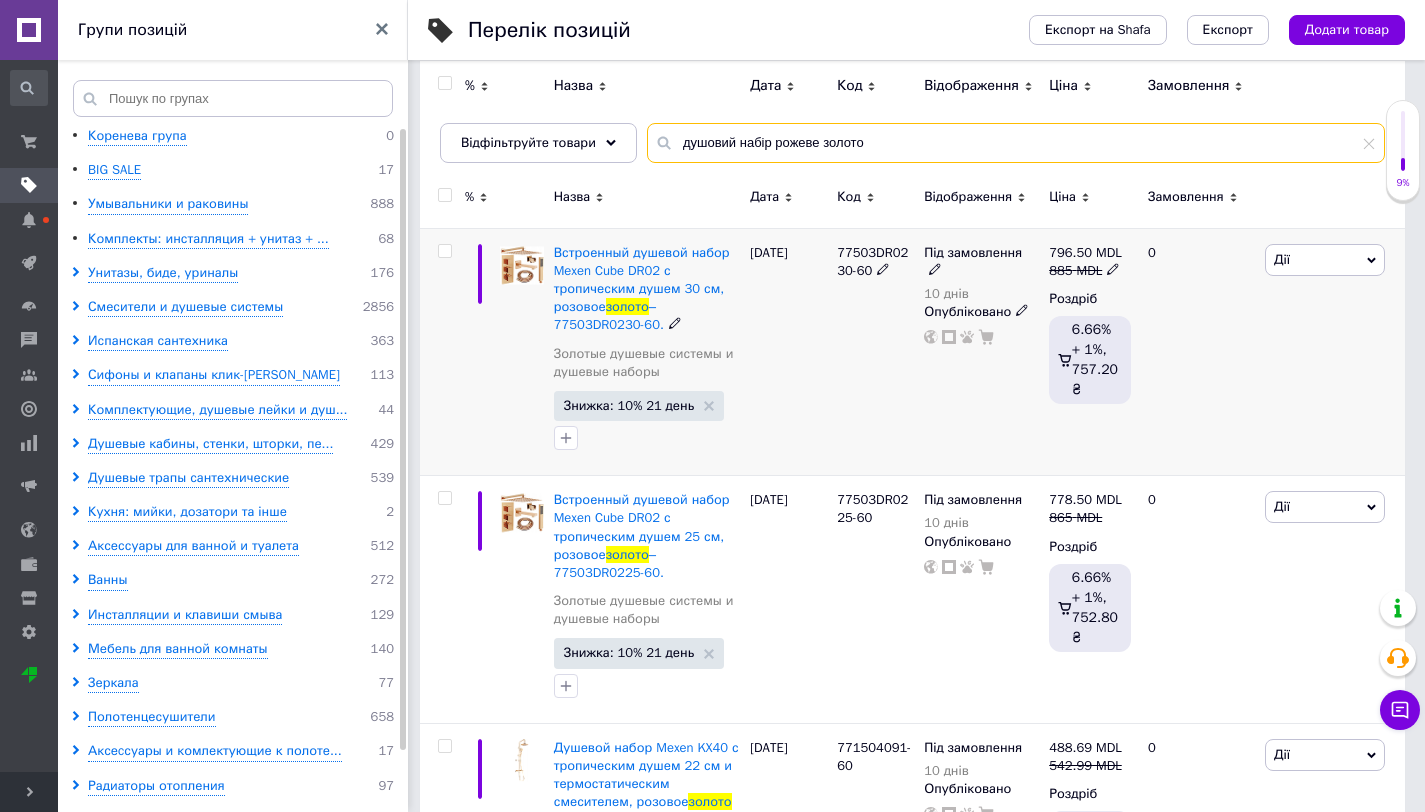 type on "душовий набір рожеве золото" 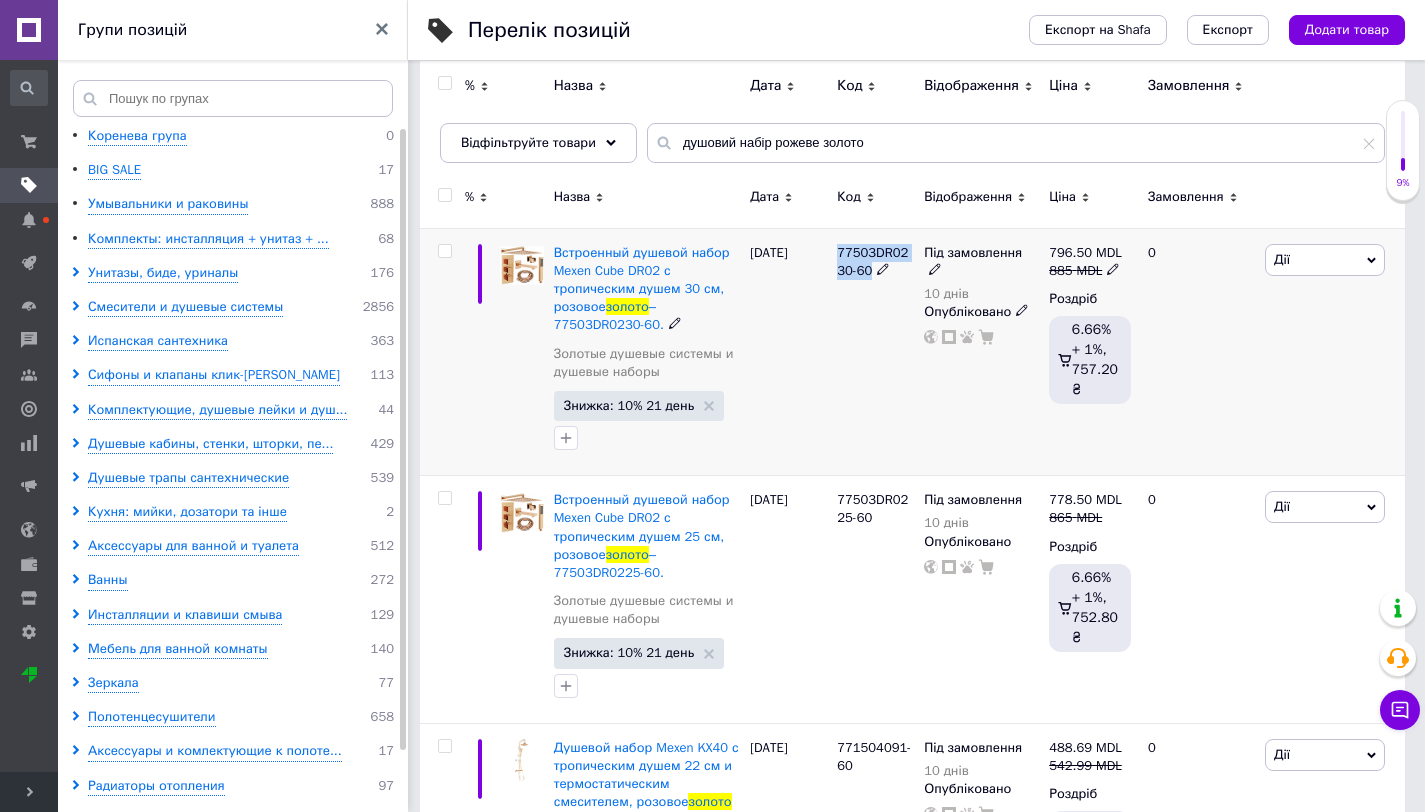 drag, startPoint x: 832, startPoint y: 253, endPoint x: 874, endPoint y: 276, distance: 47.88528 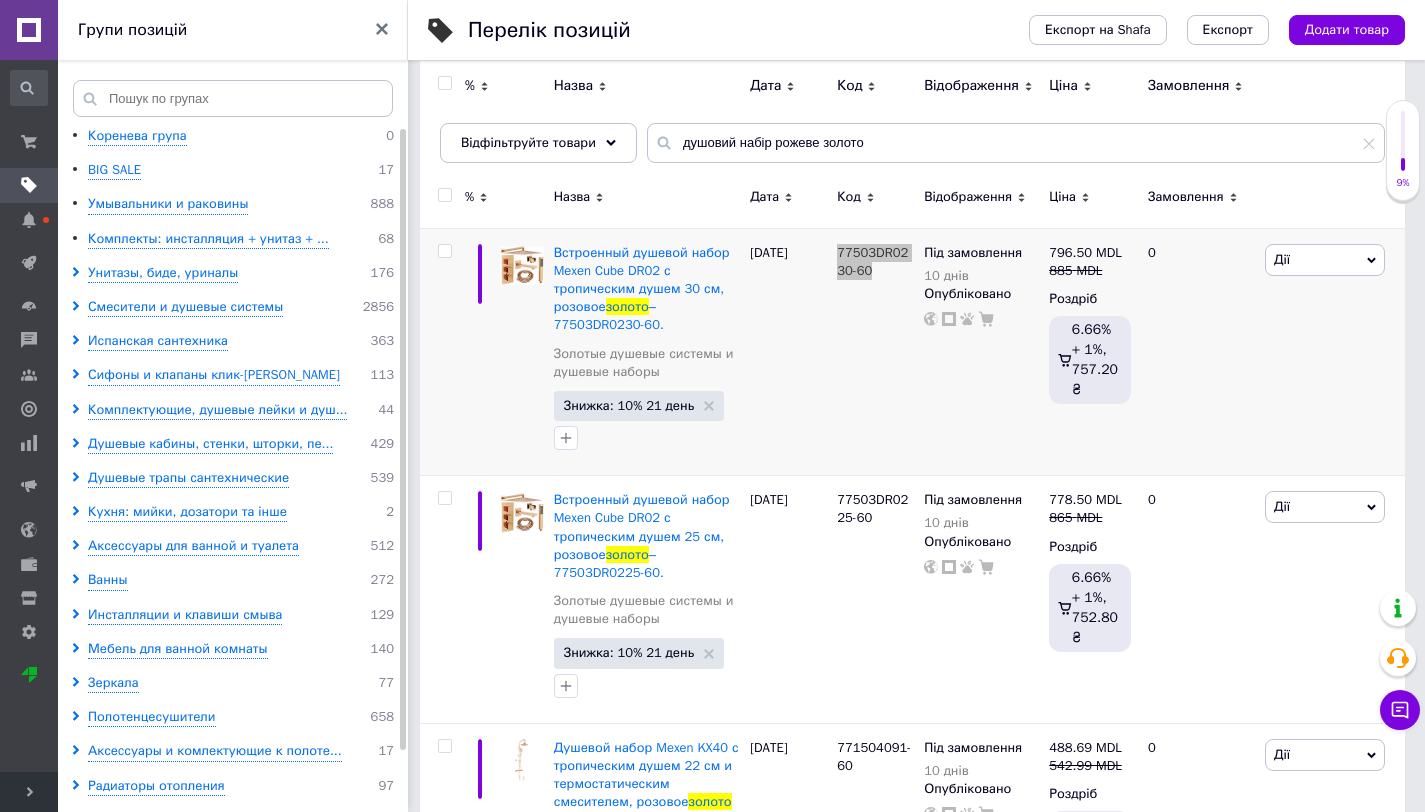 click on "Інтернет-магазин чорної сантехніки та інших товарів для будинку Ваш ID: 2719817 Сайт Інтернет-магазин чорної сантехніки ... Кабінет покупця Перевірити стан системи Сторінка на порталі магазин сучасної сантехніки Довідка Вийти Замовлення та повідомлення Замовлення та повідомлення Замовлення Повідомлення Товари та послуги Товари та послуги Позиції Групи та добірки Сезонні знижки Категорії Імпорт Акції та промокоди Видалені позиції Відновлення позицій Характеристики Сповіщення Показники роботи компанії Панель управління Панель управління 0 BIG SALE" at bounding box center [712, 842] 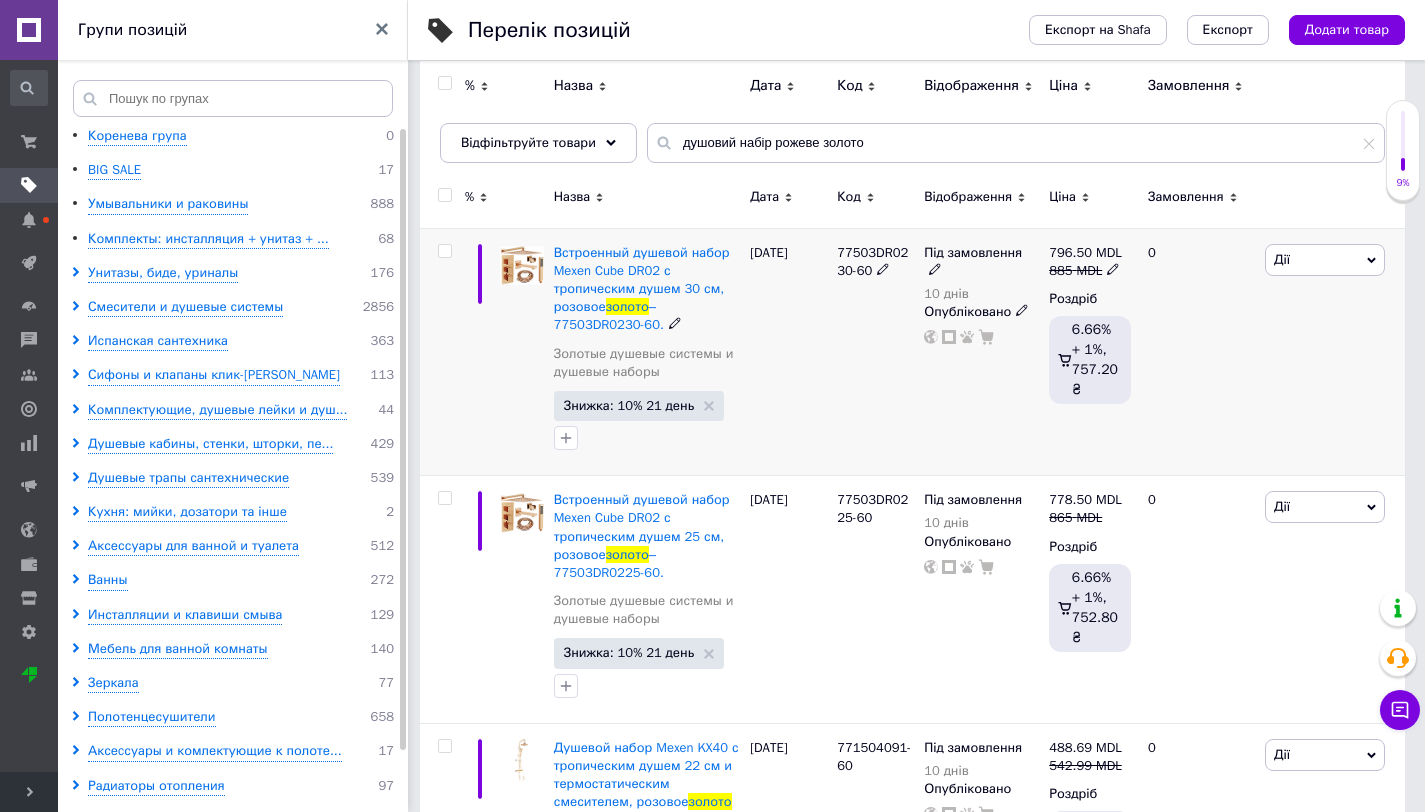 click 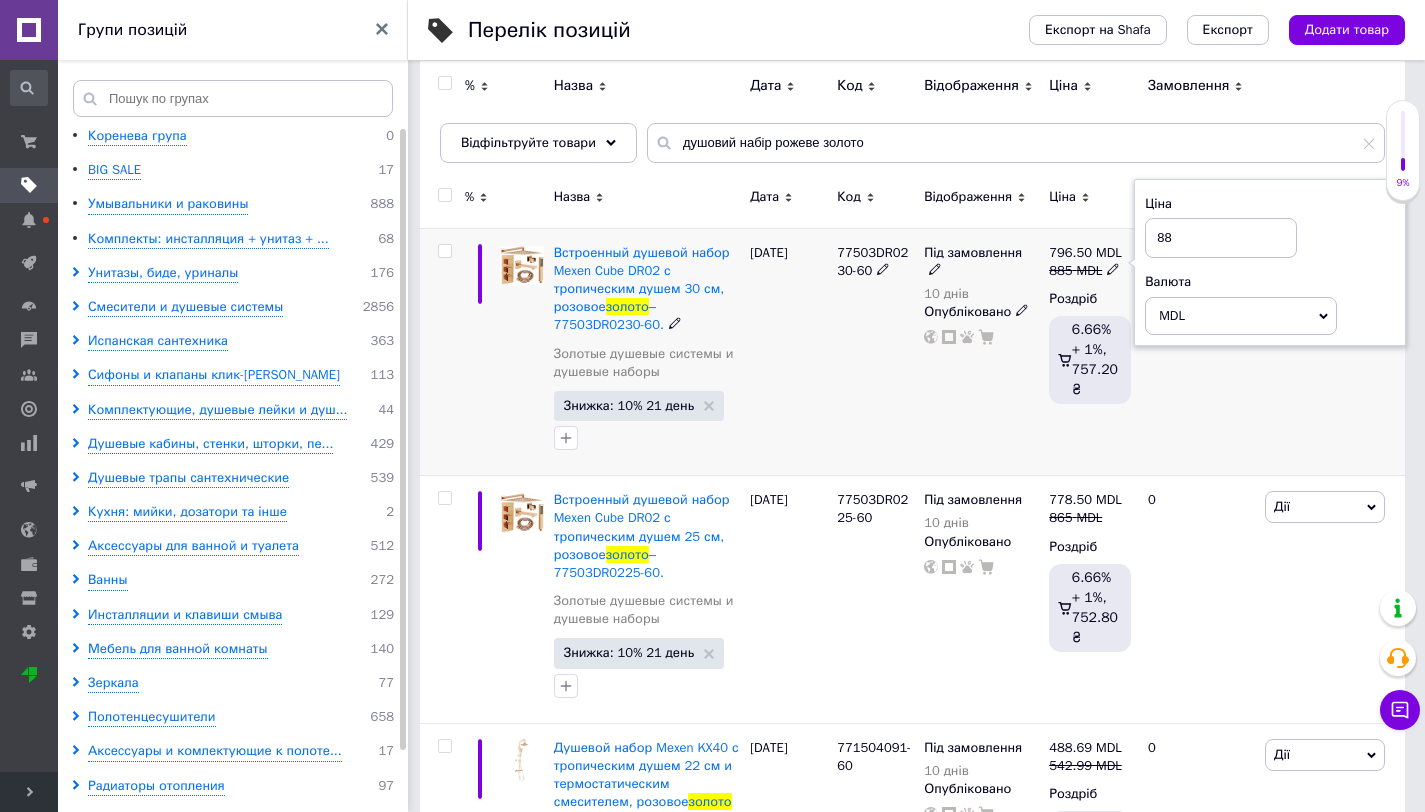 type on "8" 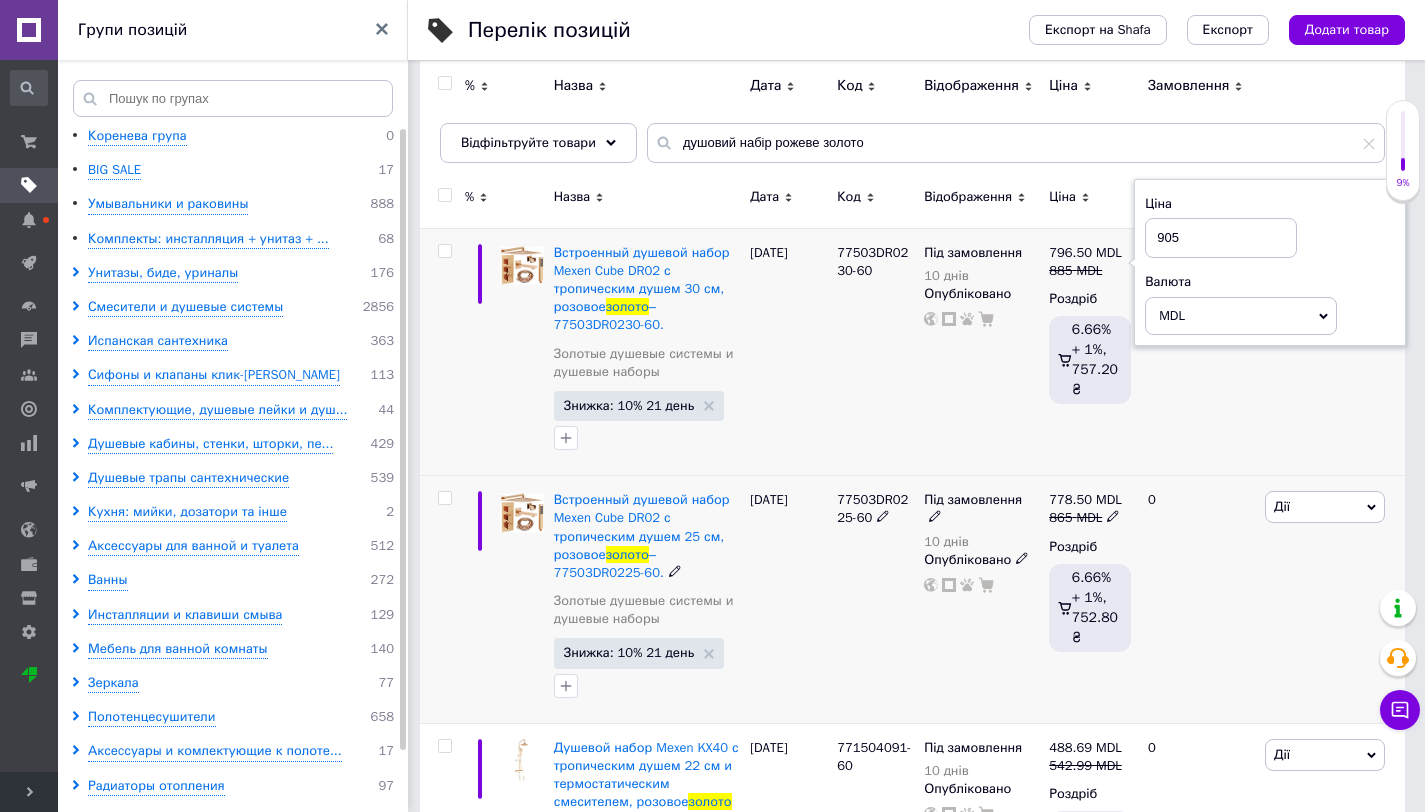 type on "905" 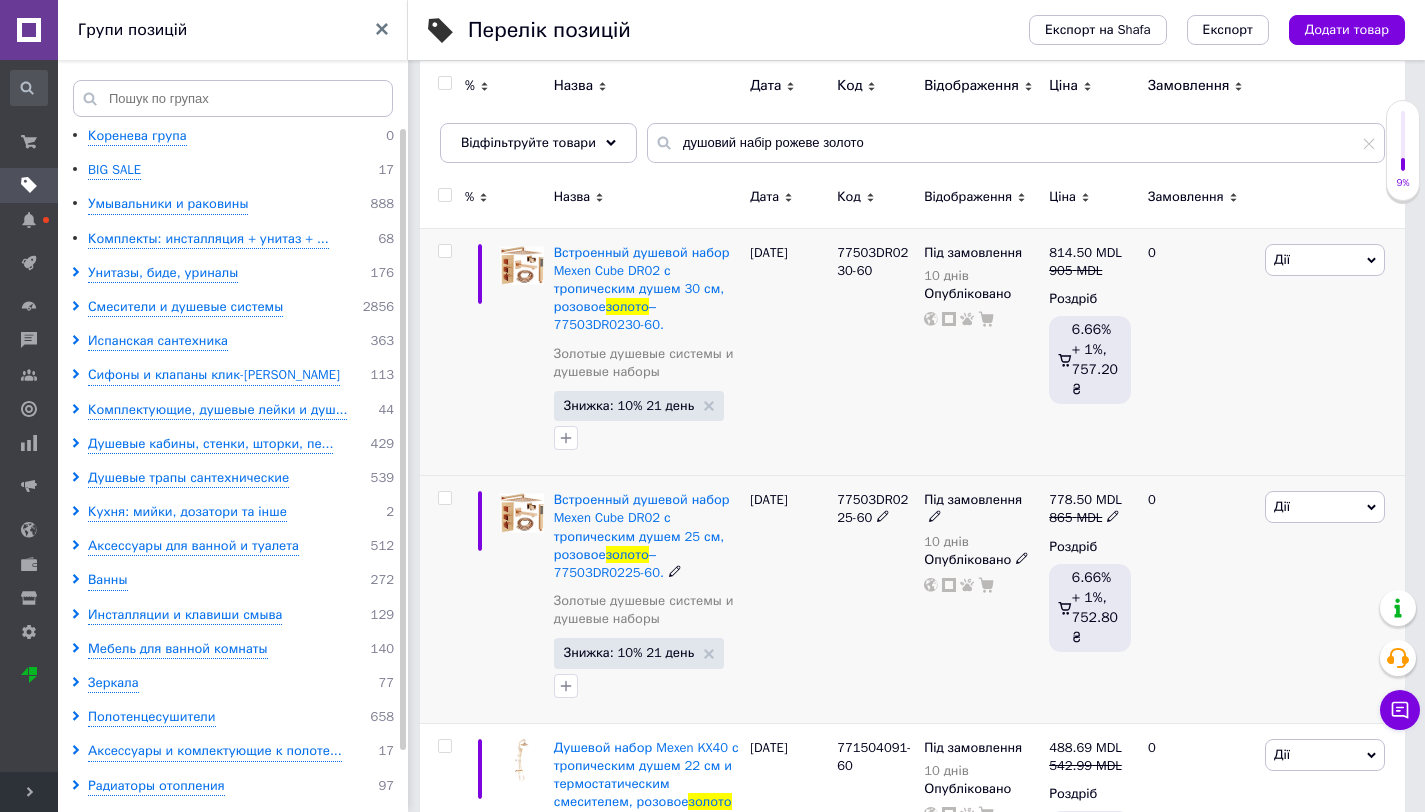 drag, startPoint x: 831, startPoint y: 492, endPoint x: 857, endPoint y: 511, distance: 32.202484 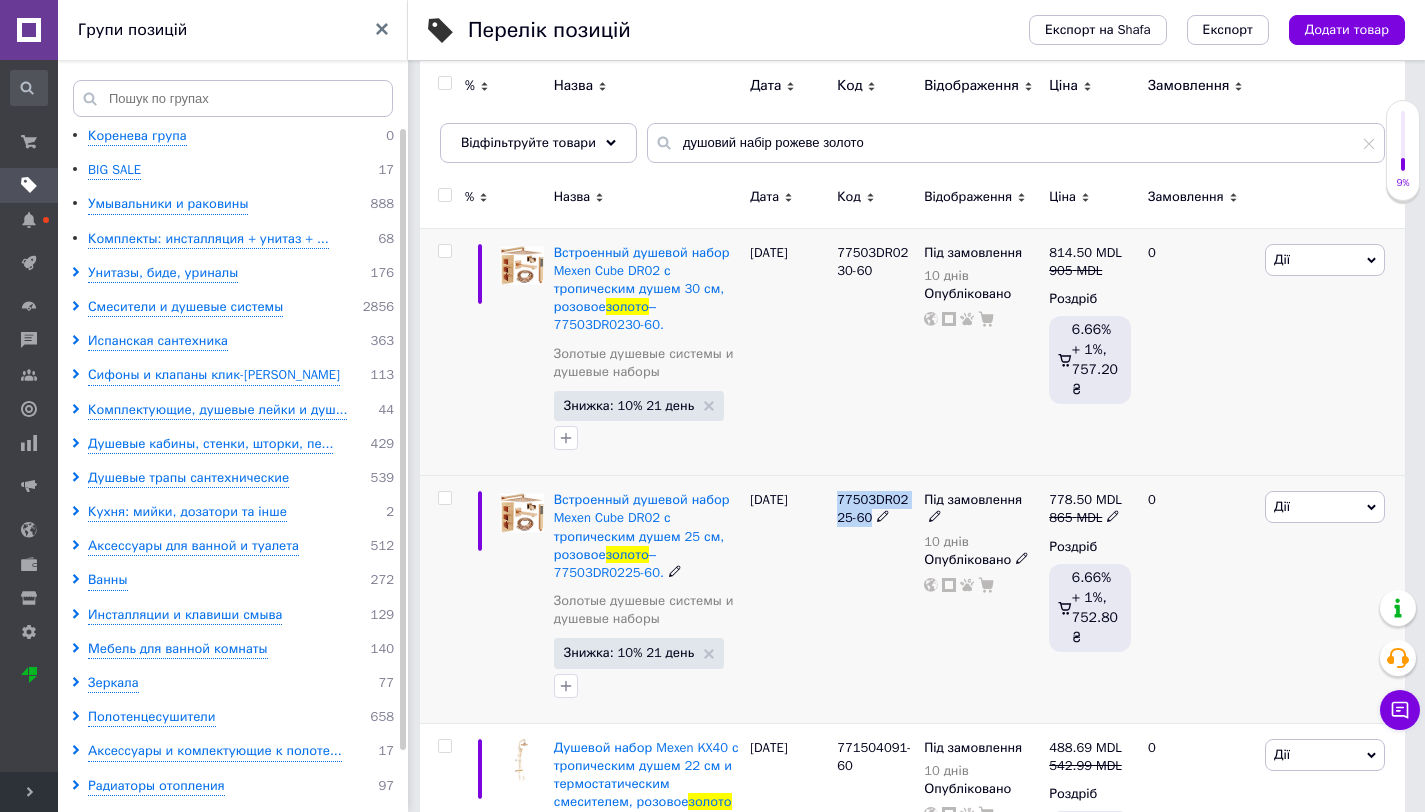 drag, startPoint x: 838, startPoint y: 500, endPoint x: 872, endPoint y: 523, distance: 41.04875 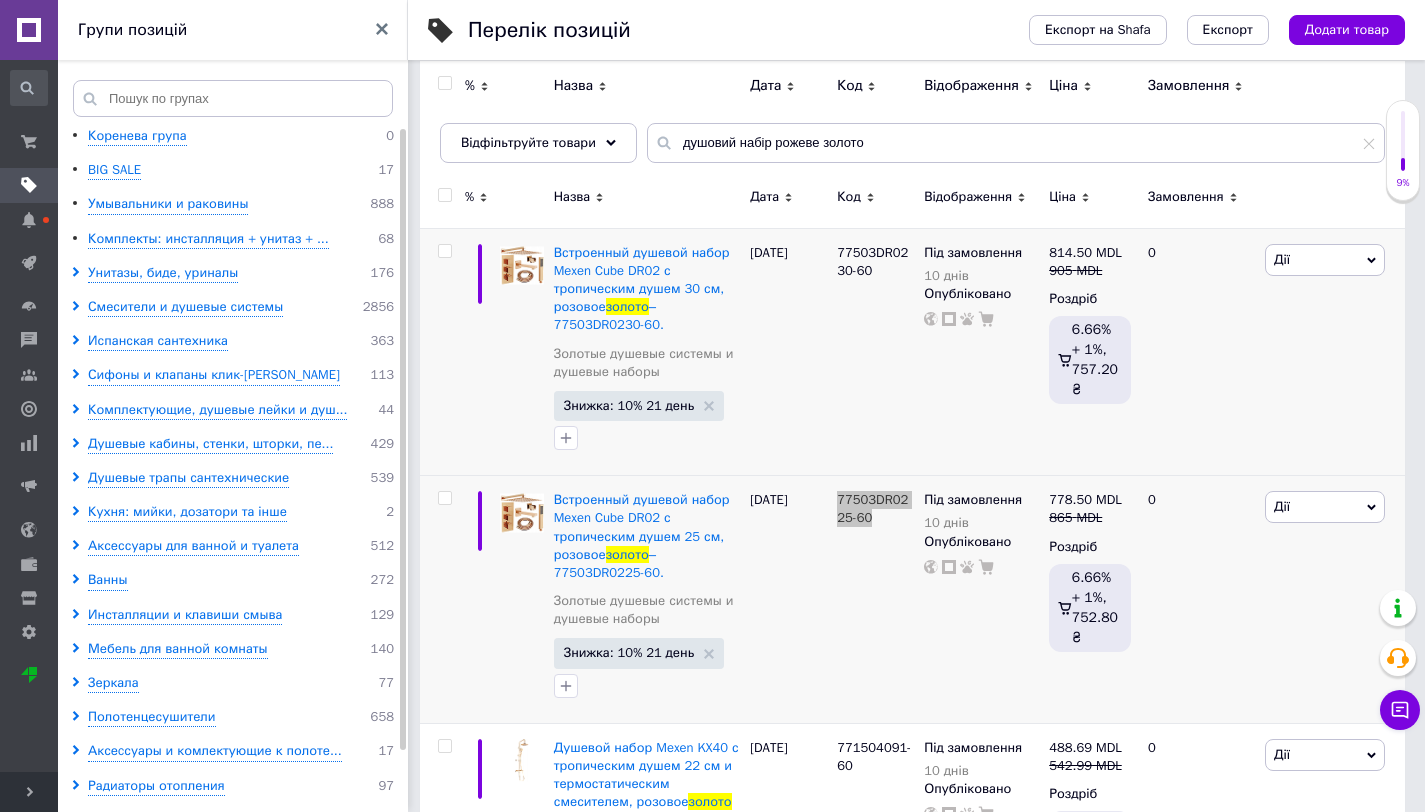 click on "Інтернет-магазин чорної сантехніки та інших товарів для будинку Ваш ID: 2719817 Сайт Інтернет-магазин чорної сантехніки ... Кабінет покупця Перевірити стан системи Сторінка на порталі магазин сучасної сантехніки Довідка Вийти Замовлення та повідомлення Замовлення та повідомлення Замовлення Повідомлення Товари та послуги Товари та послуги Позиції Групи та добірки Сезонні знижки Категорії Імпорт Акції та промокоди Видалені позиції Відновлення позицій Характеристики Сповіщення Показники роботи компанії Панель управління Панель управління 0 BIG SALE" at bounding box center (712, 842) 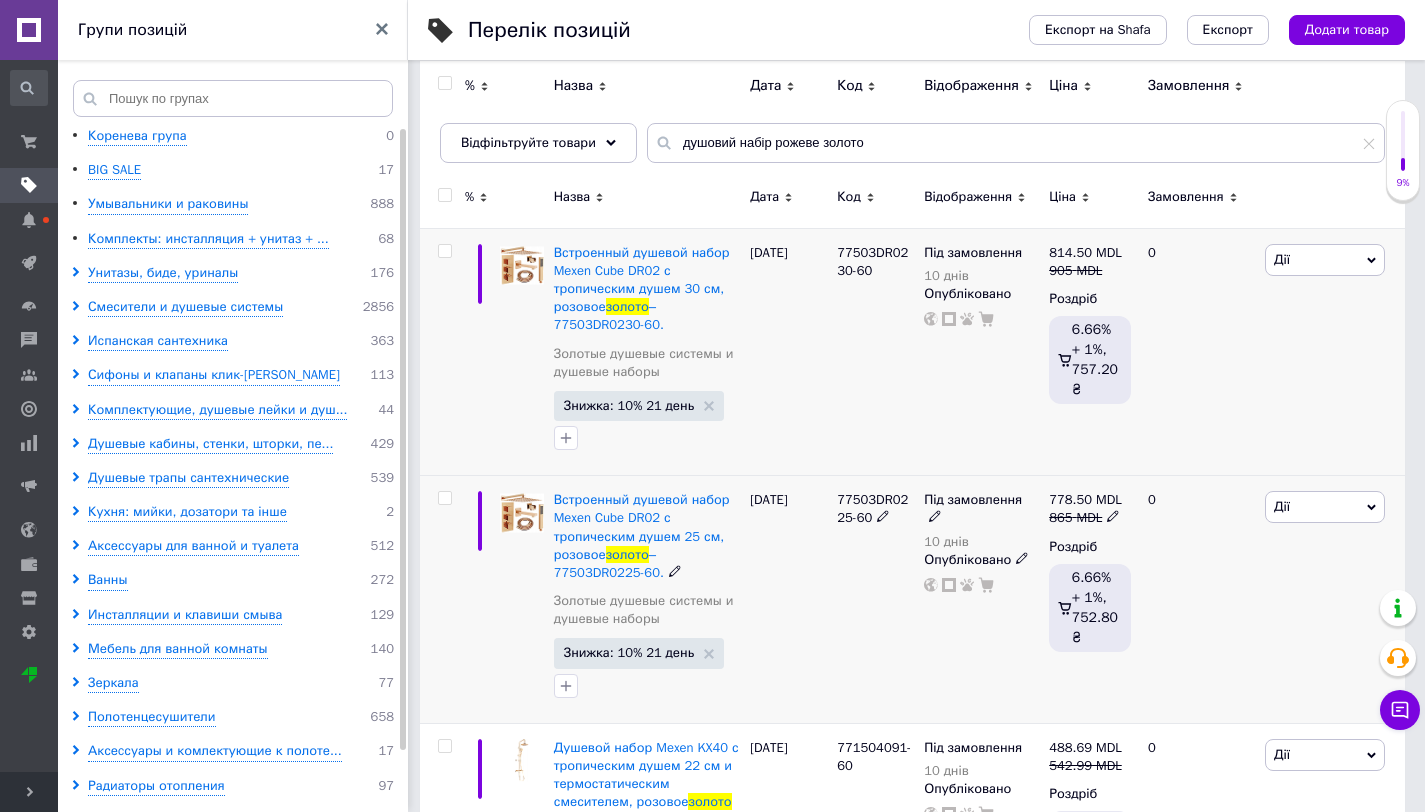 click 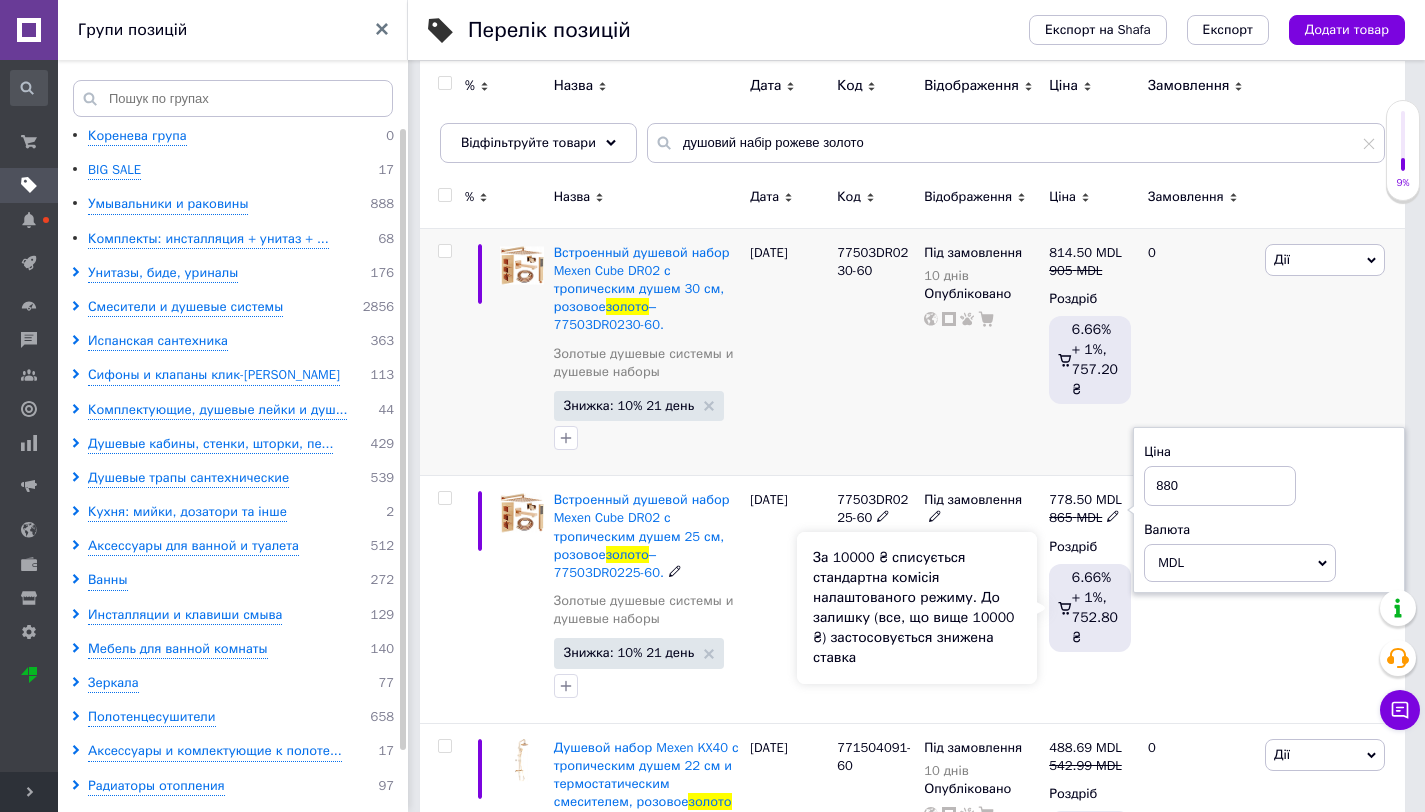 type on "880" 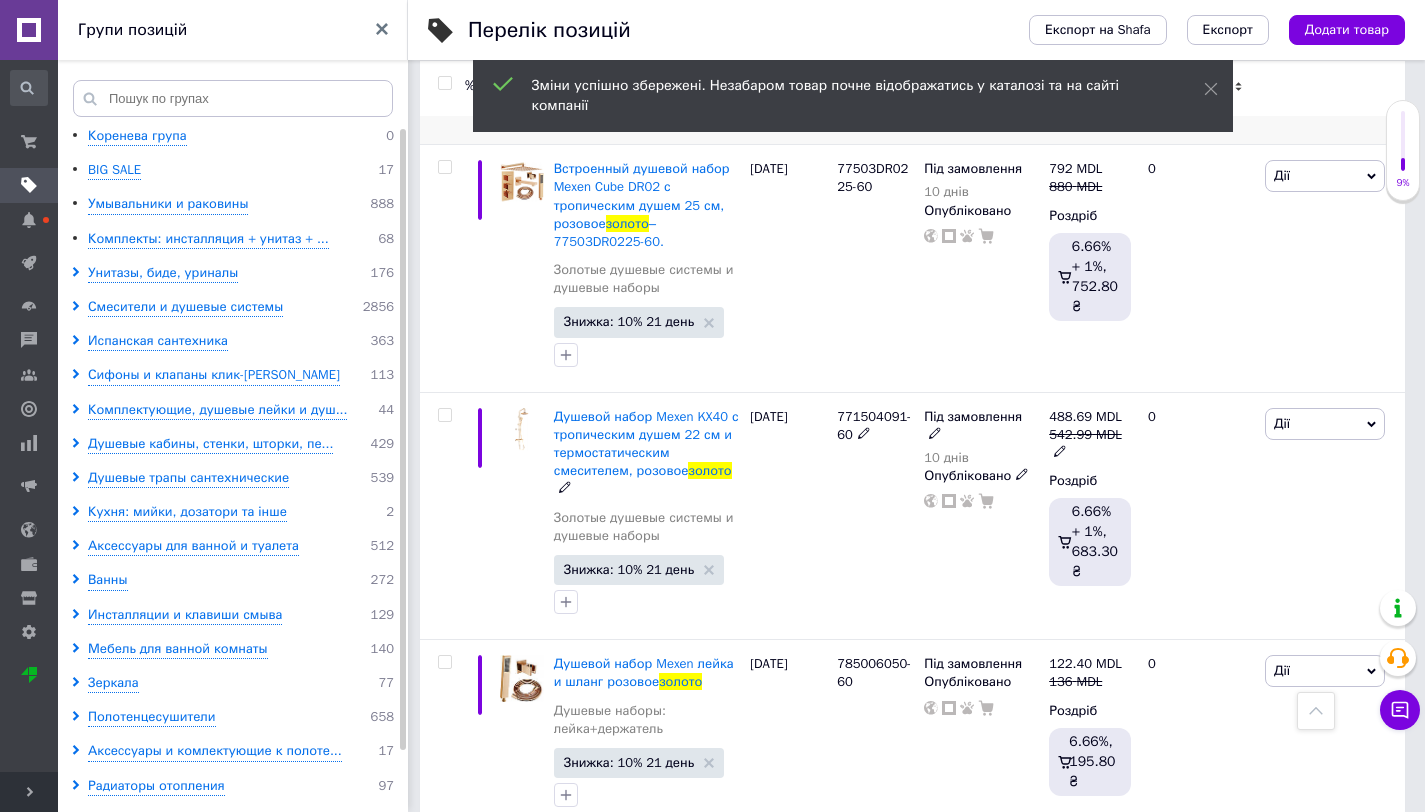 scroll, scrollTop: 583, scrollLeft: 0, axis: vertical 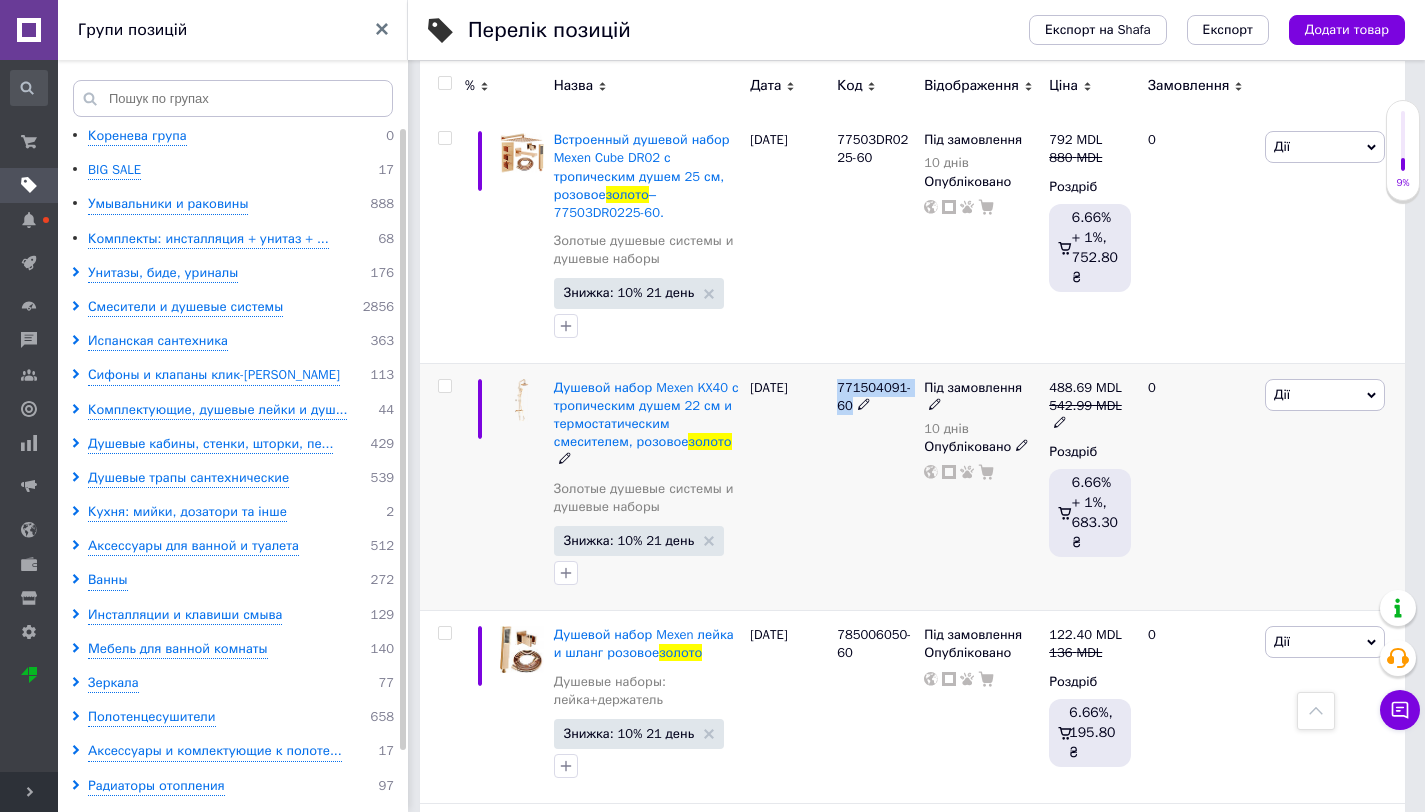 drag, startPoint x: 837, startPoint y: 389, endPoint x: 856, endPoint y: 410, distance: 28.319605 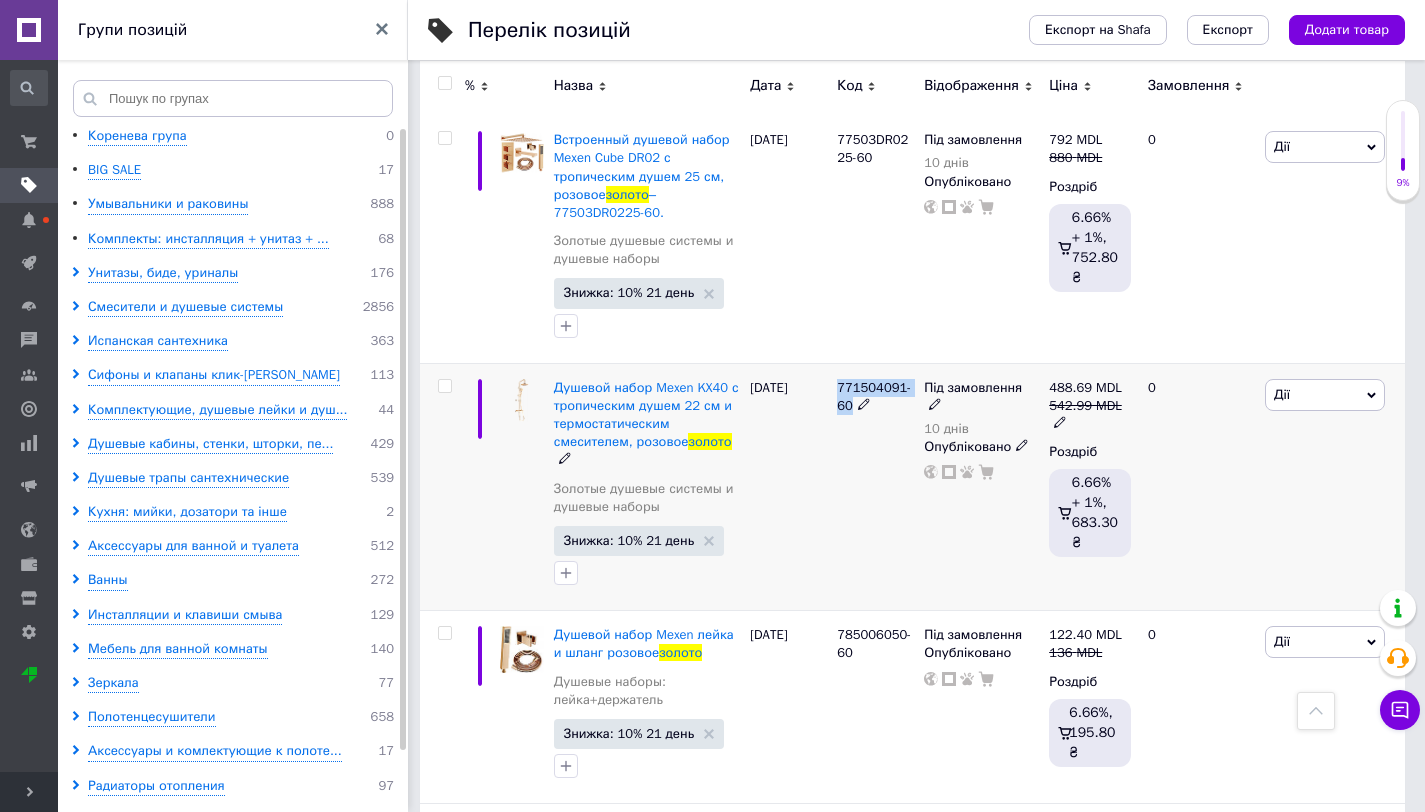 copy on "771504091-60" 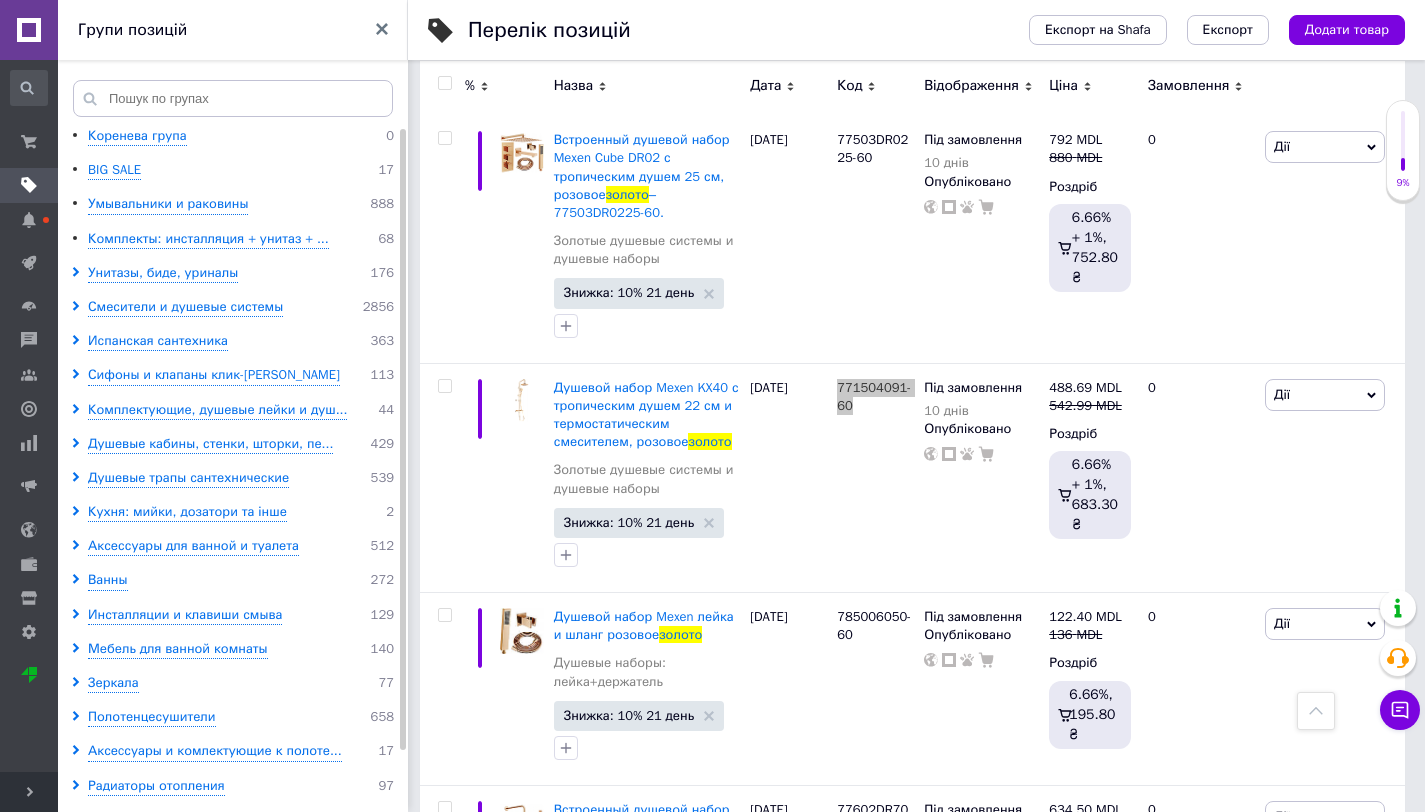 drag, startPoint x: 845, startPoint y: 410, endPoint x: 1086, endPoint y: 1, distance: 474.72308 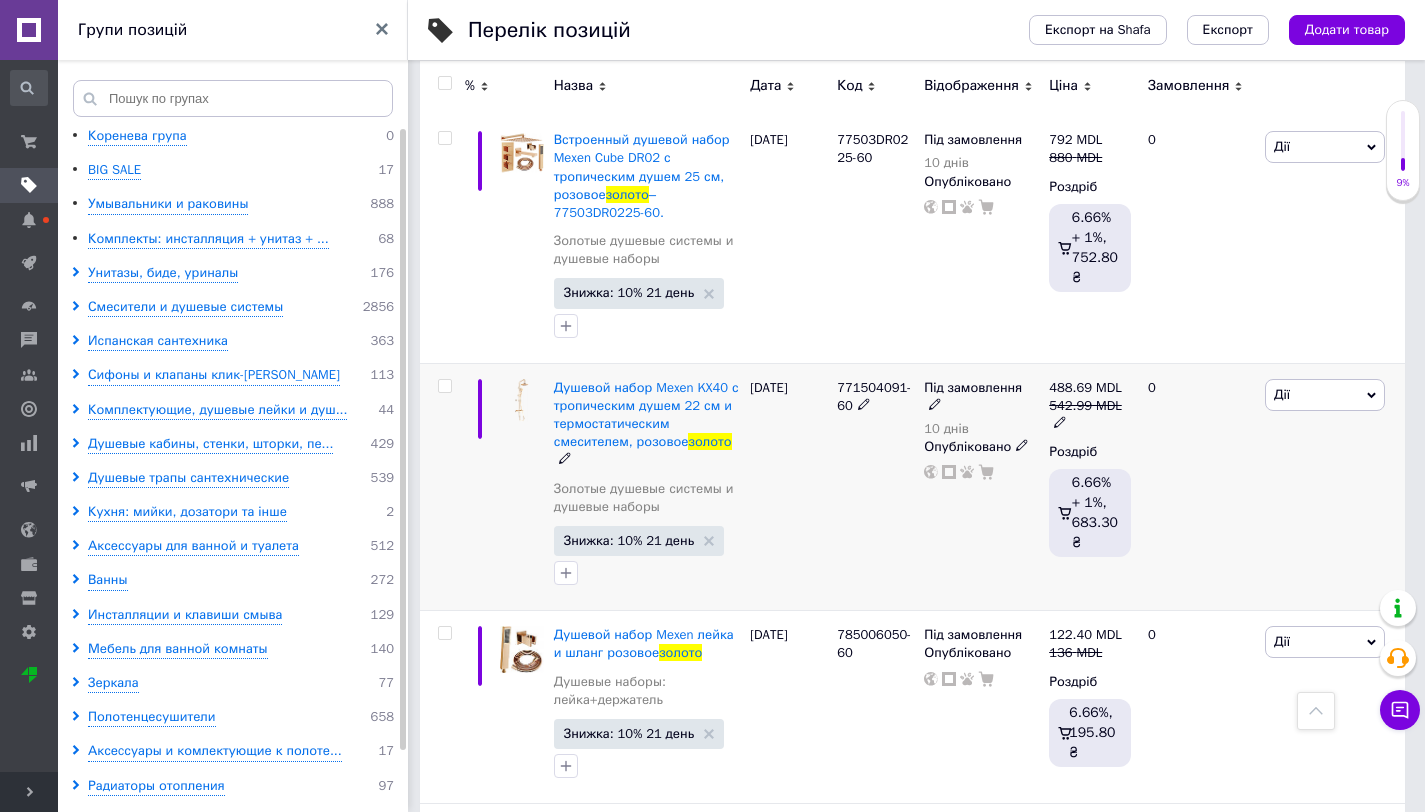 click 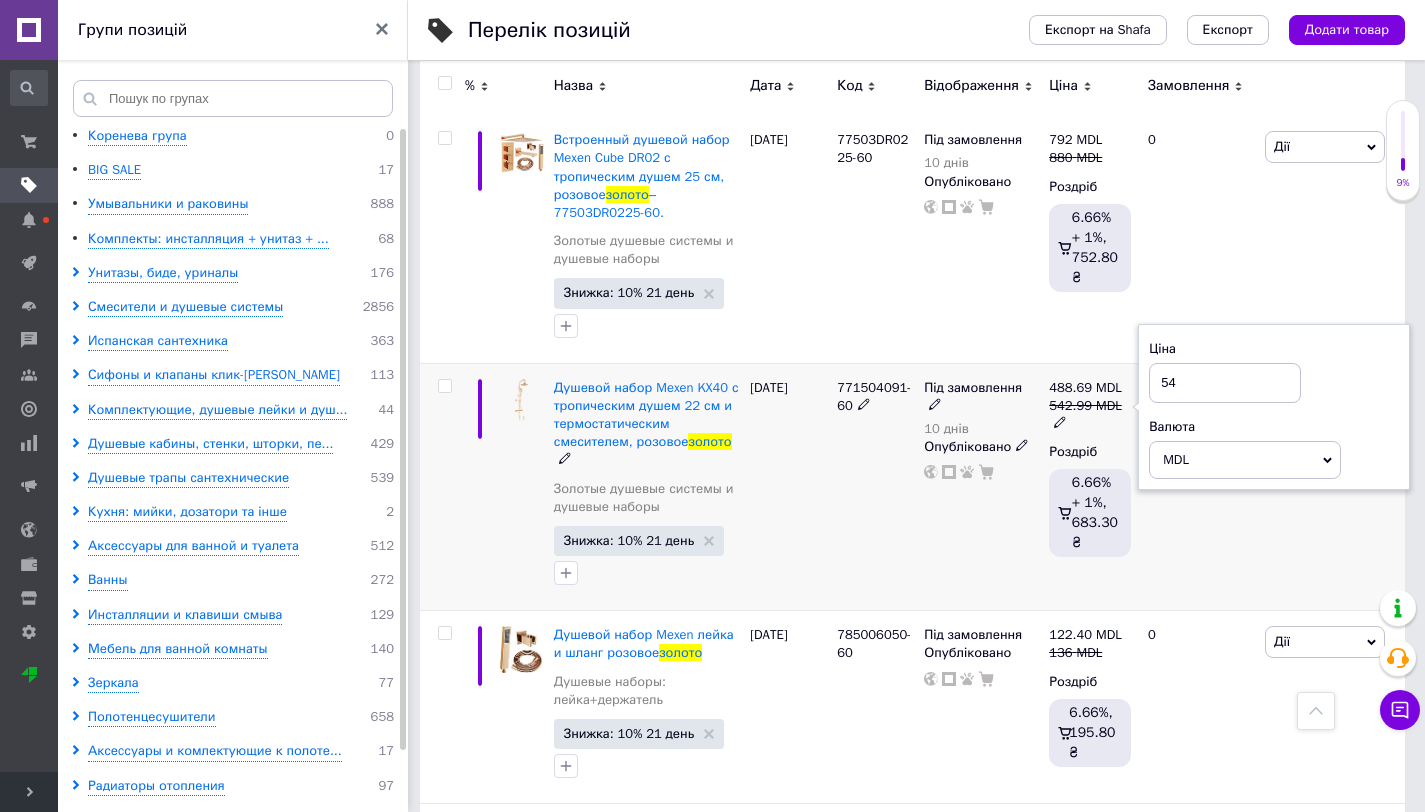 type on "5" 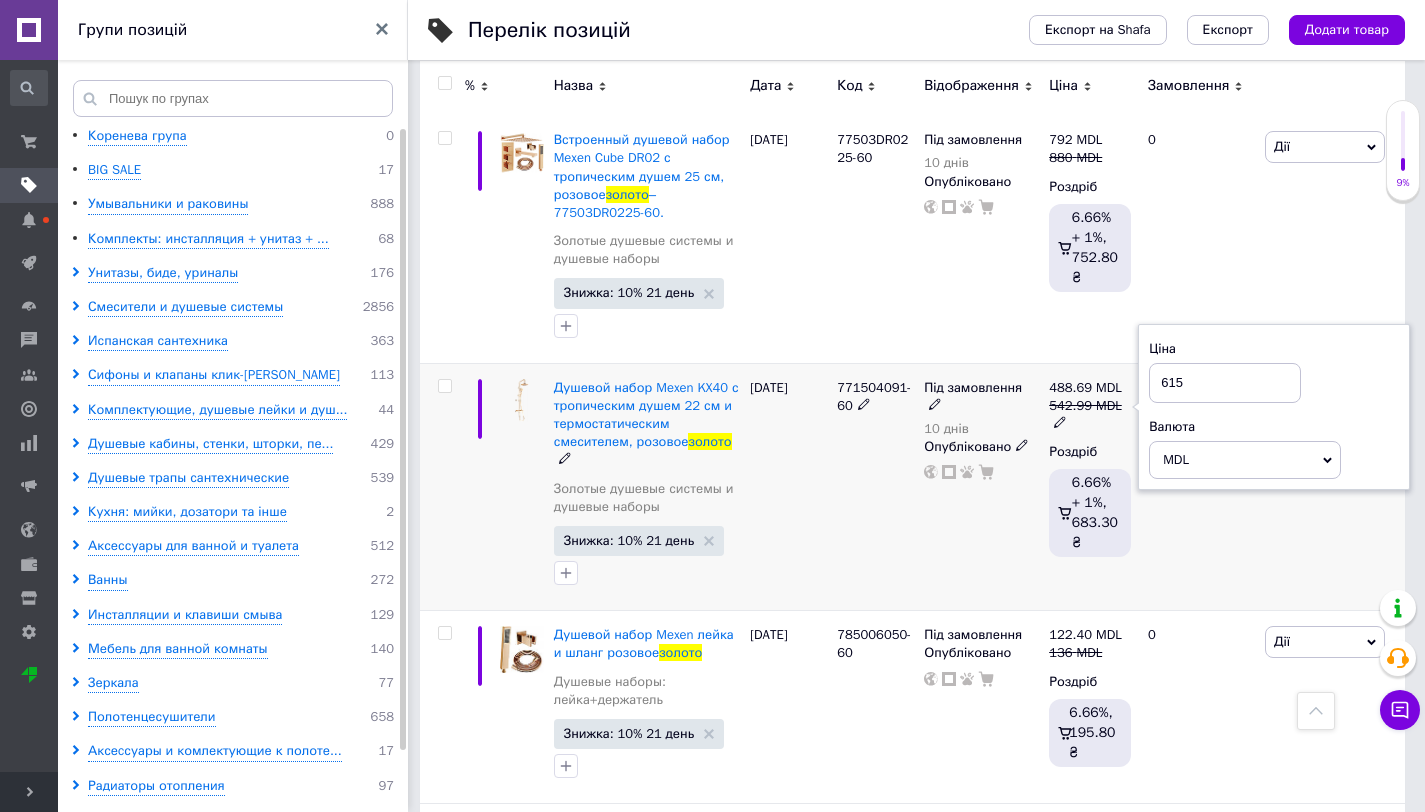 type on "615" 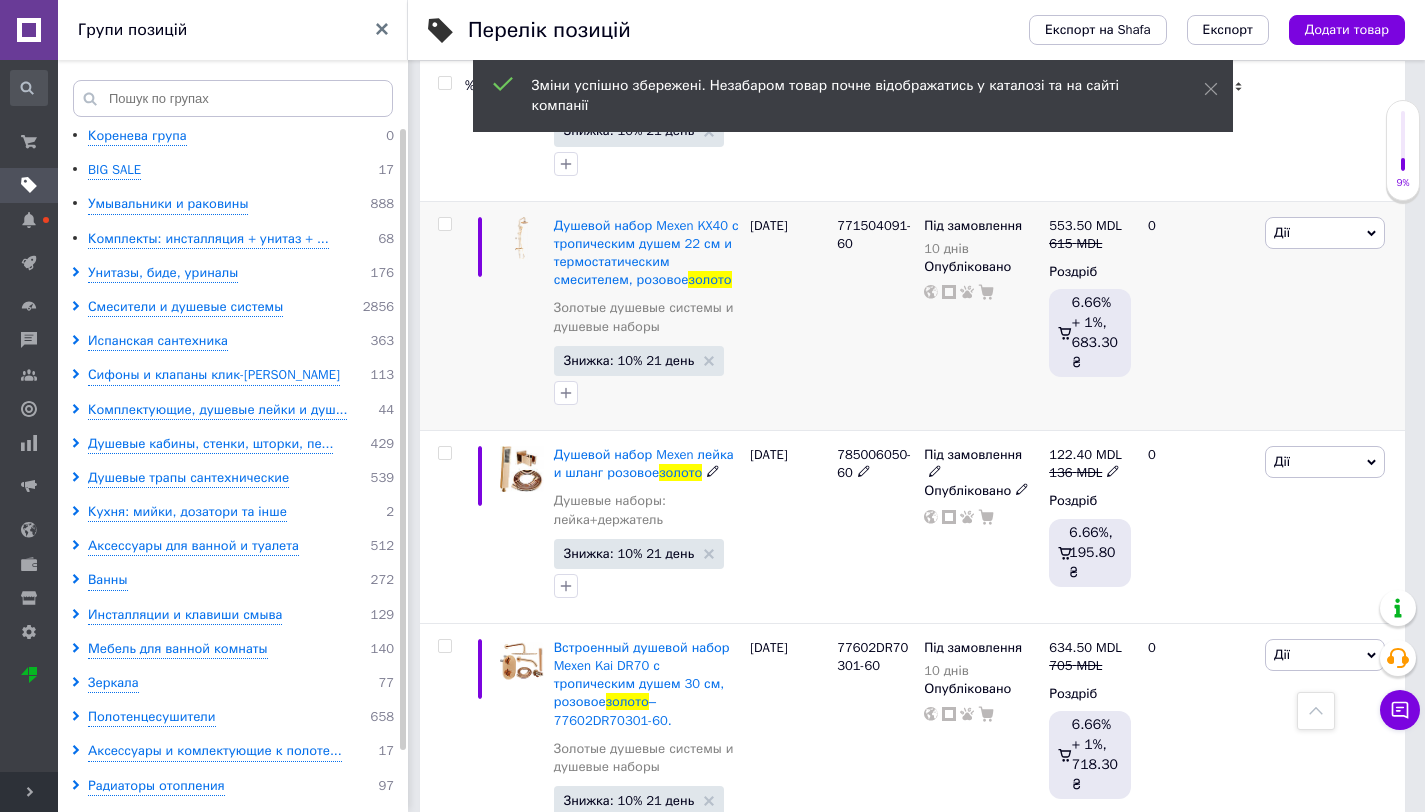 scroll, scrollTop: 783, scrollLeft: 0, axis: vertical 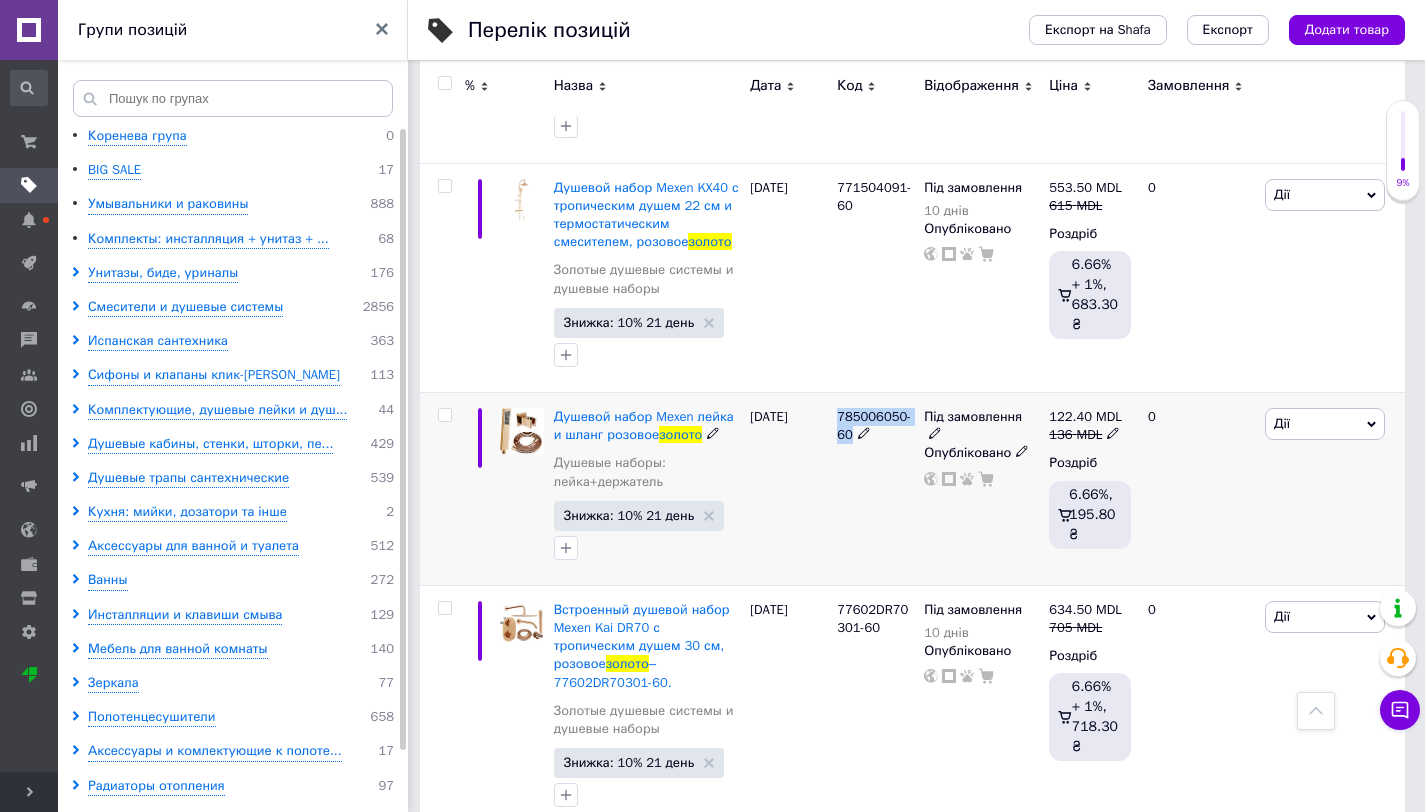drag, startPoint x: 836, startPoint y: 417, endPoint x: 860, endPoint y: 433, distance: 28.84441 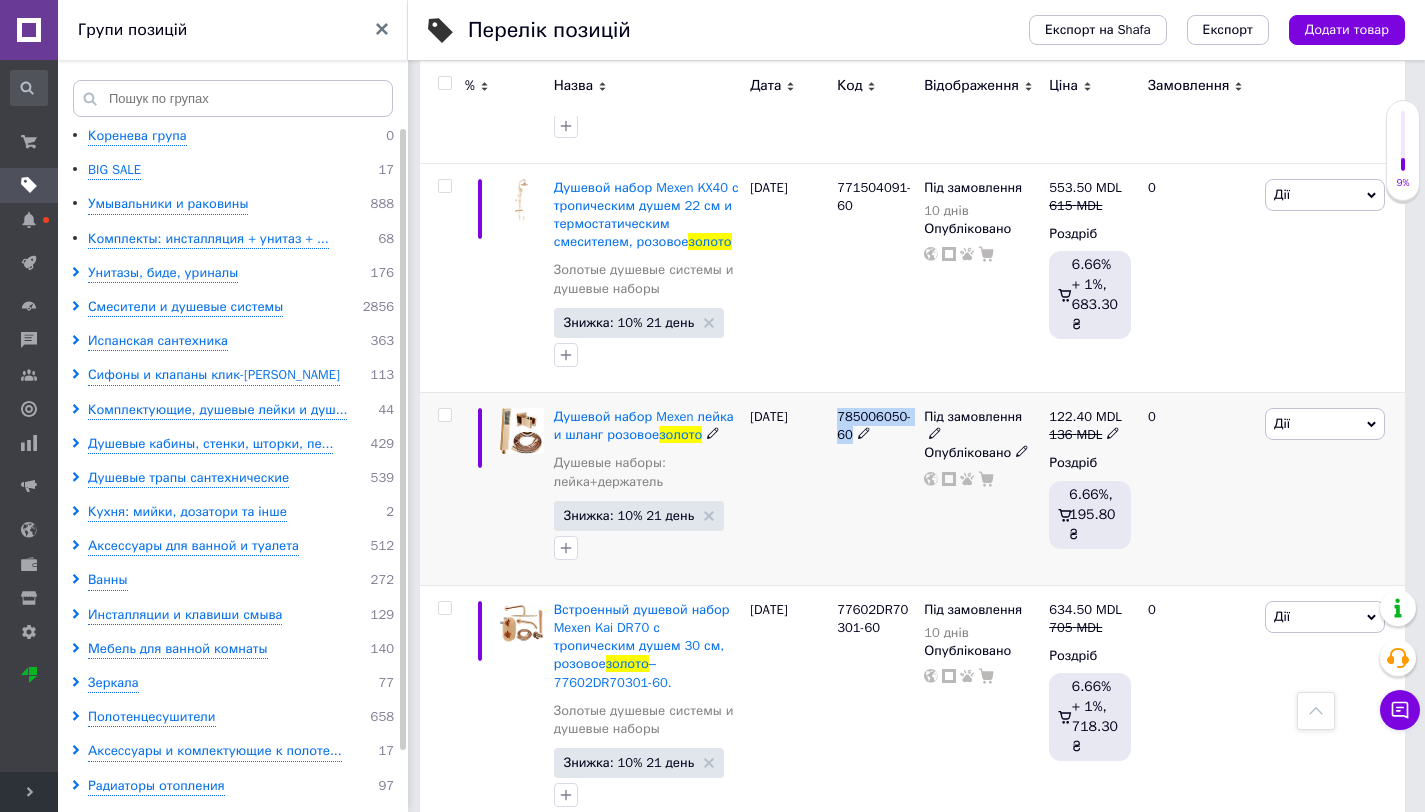 copy on "785006050-60" 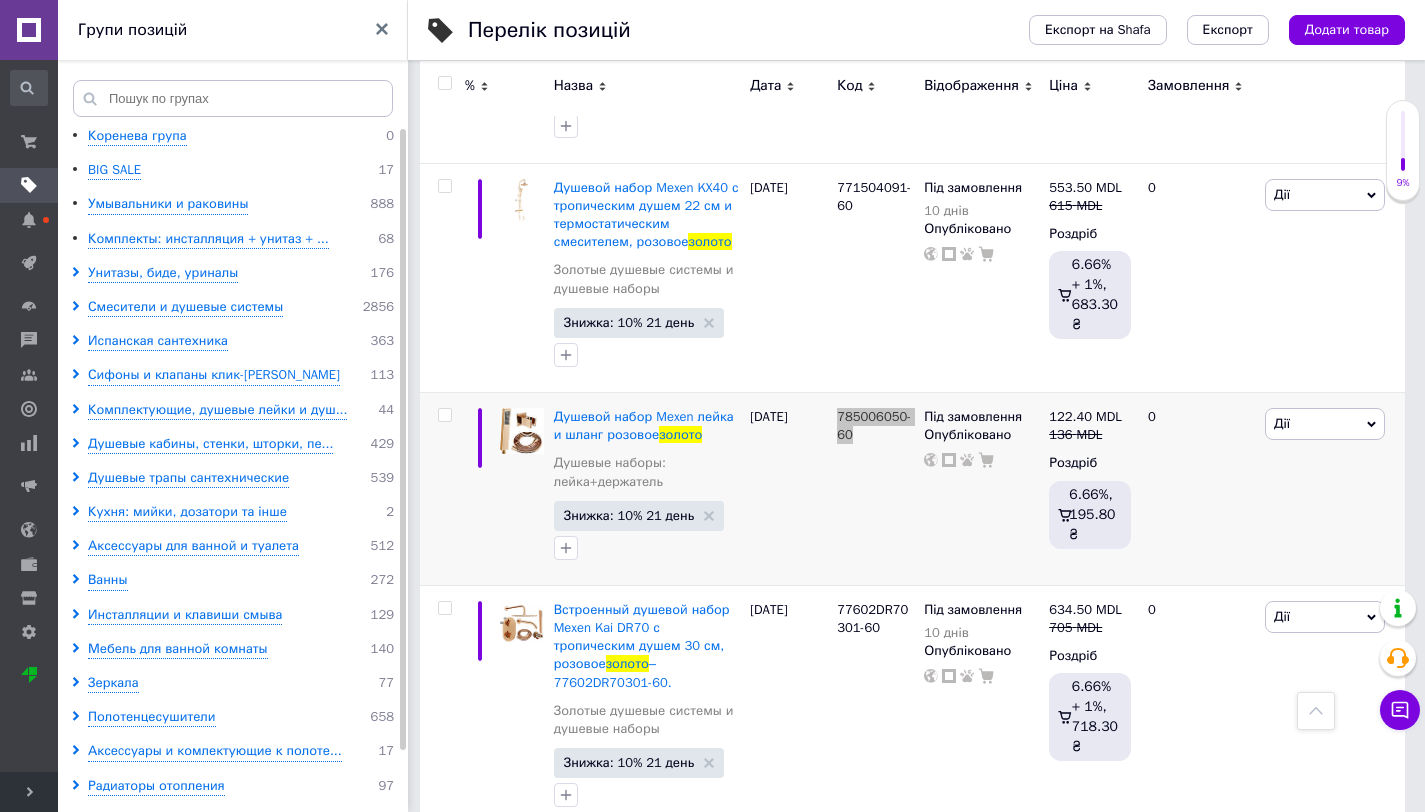 click on "Інтернет-магазин чорної сантехніки та інших товарів для будинку Ваш ID: 2719817 Сайт Інтернет-магазин чорної сантехніки ... Кабінет покупця Перевірити стан системи Сторінка на порталі магазин сучасної сантехніки Довідка Вийти Замовлення та повідомлення Замовлення та повідомлення Замовлення Повідомлення Товари та послуги Товари та послуги Позиції Групи та добірки Сезонні знижки Категорії Імпорт Акції та промокоди Видалені позиції Відновлення позицій Характеристики Сповіщення Показники роботи компанії Панель управління Панель управління 0 BIG SALE" at bounding box center [712, 282] 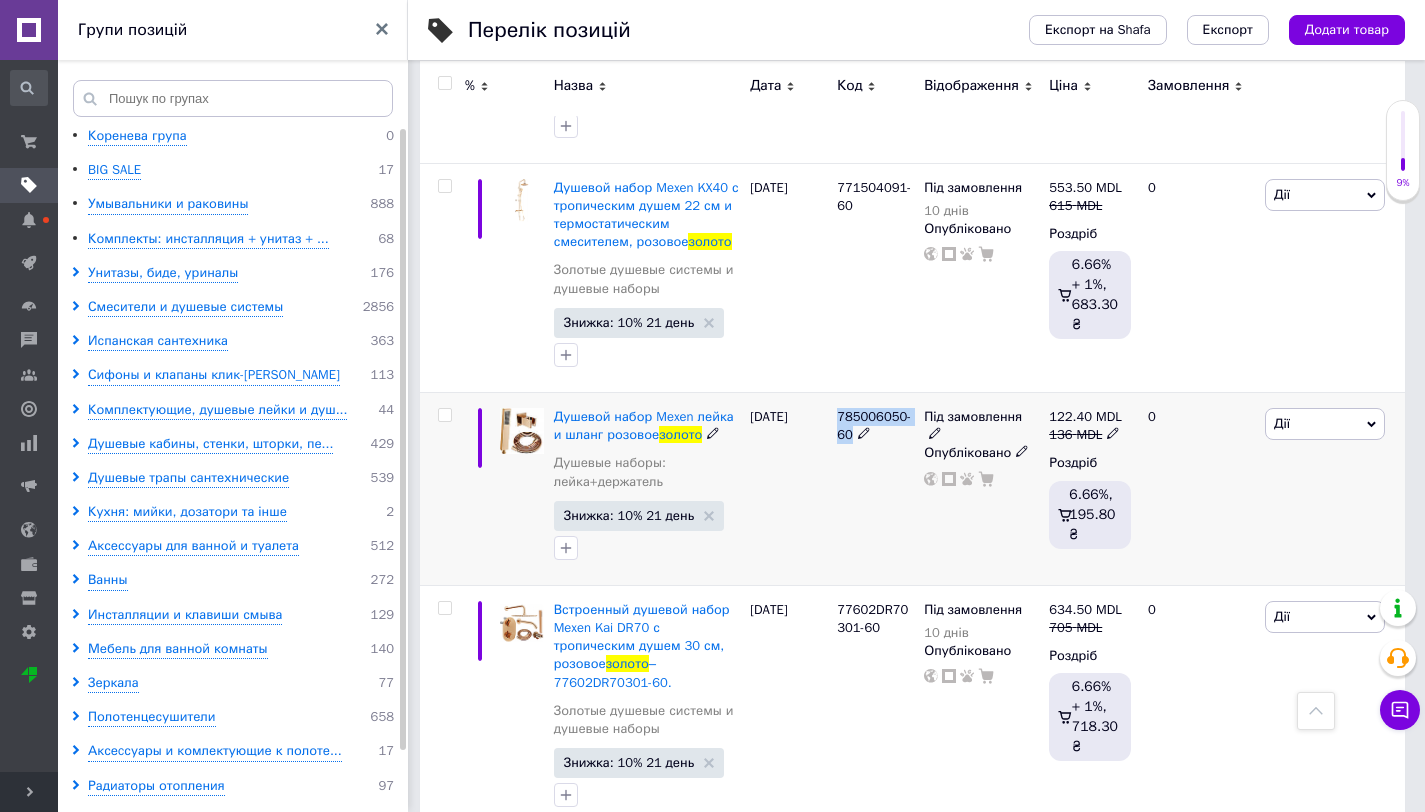 click on "Дії" at bounding box center (1325, 424) 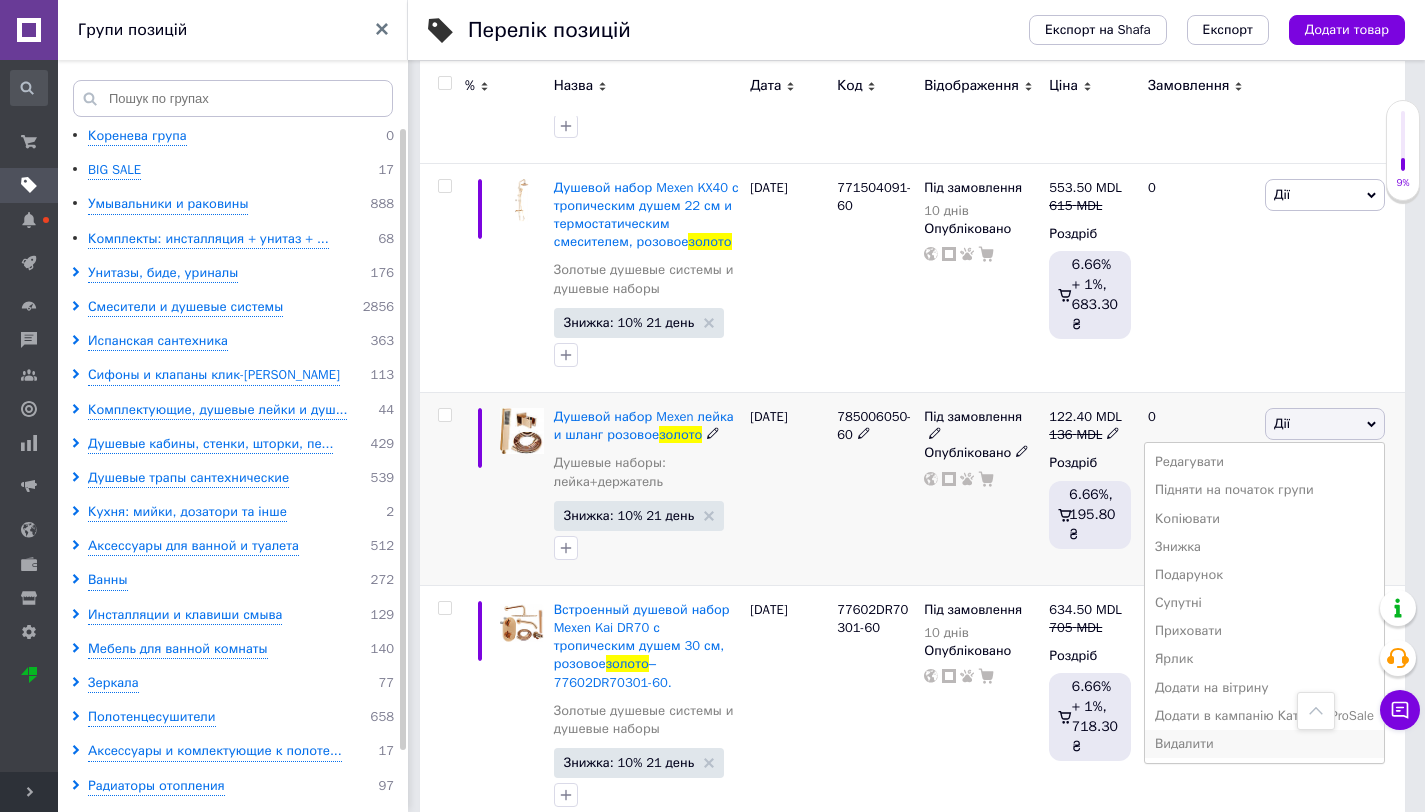 click on "Видалити" at bounding box center [1264, 744] 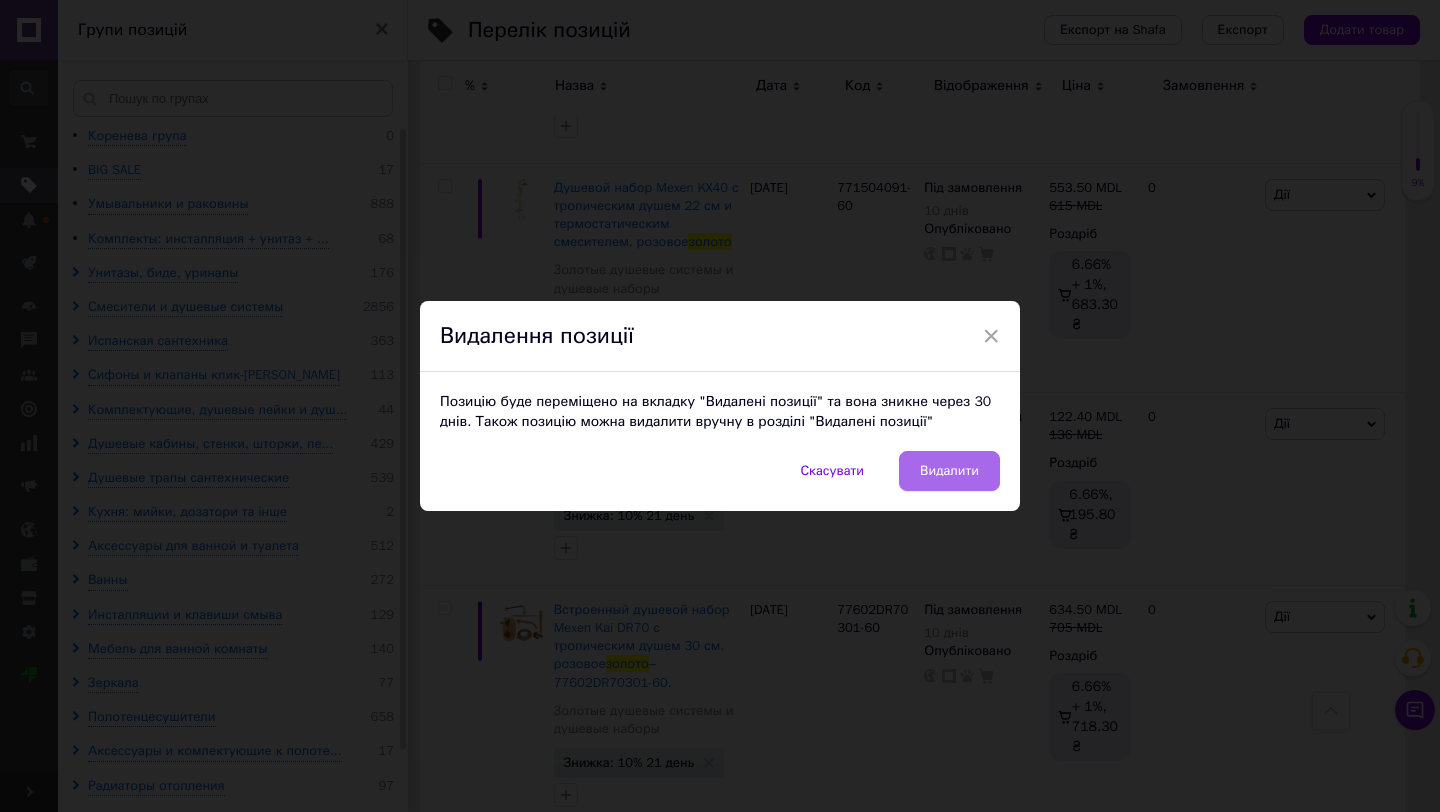 click on "Видалити" at bounding box center (949, 471) 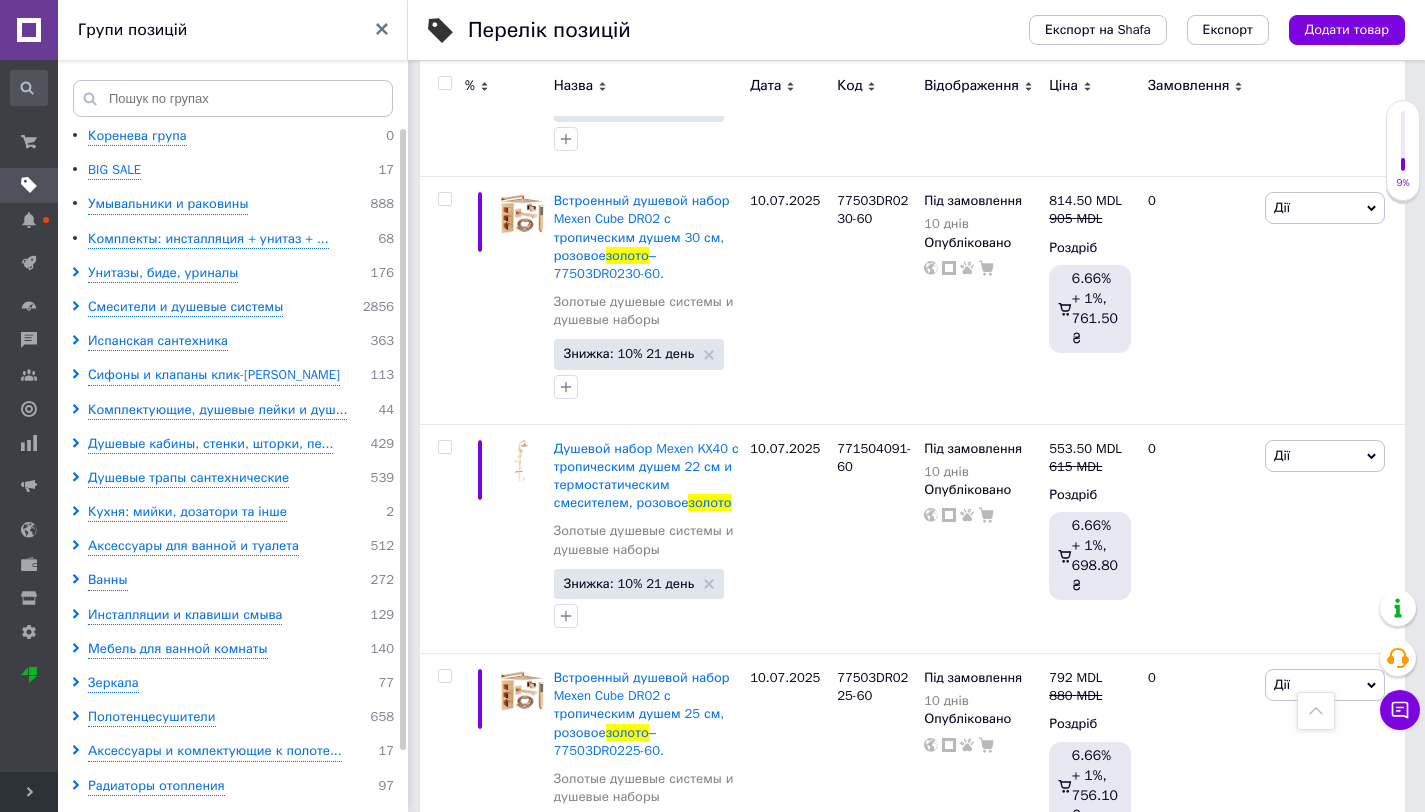scroll, scrollTop: 1019, scrollLeft: 0, axis: vertical 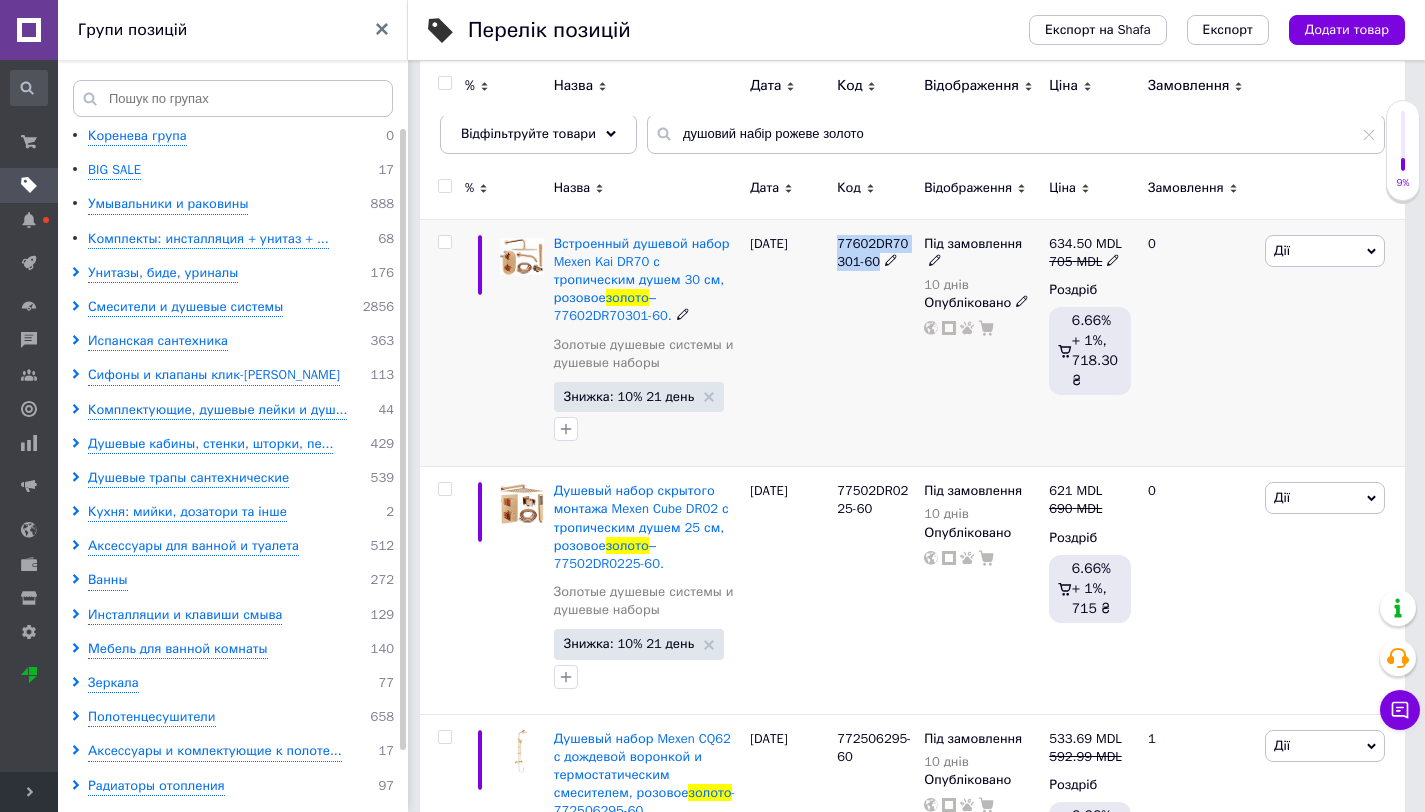 drag, startPoint x: 838, startPoint y: 237, endPoint x: 883, endPoint y: 265, distance: 53 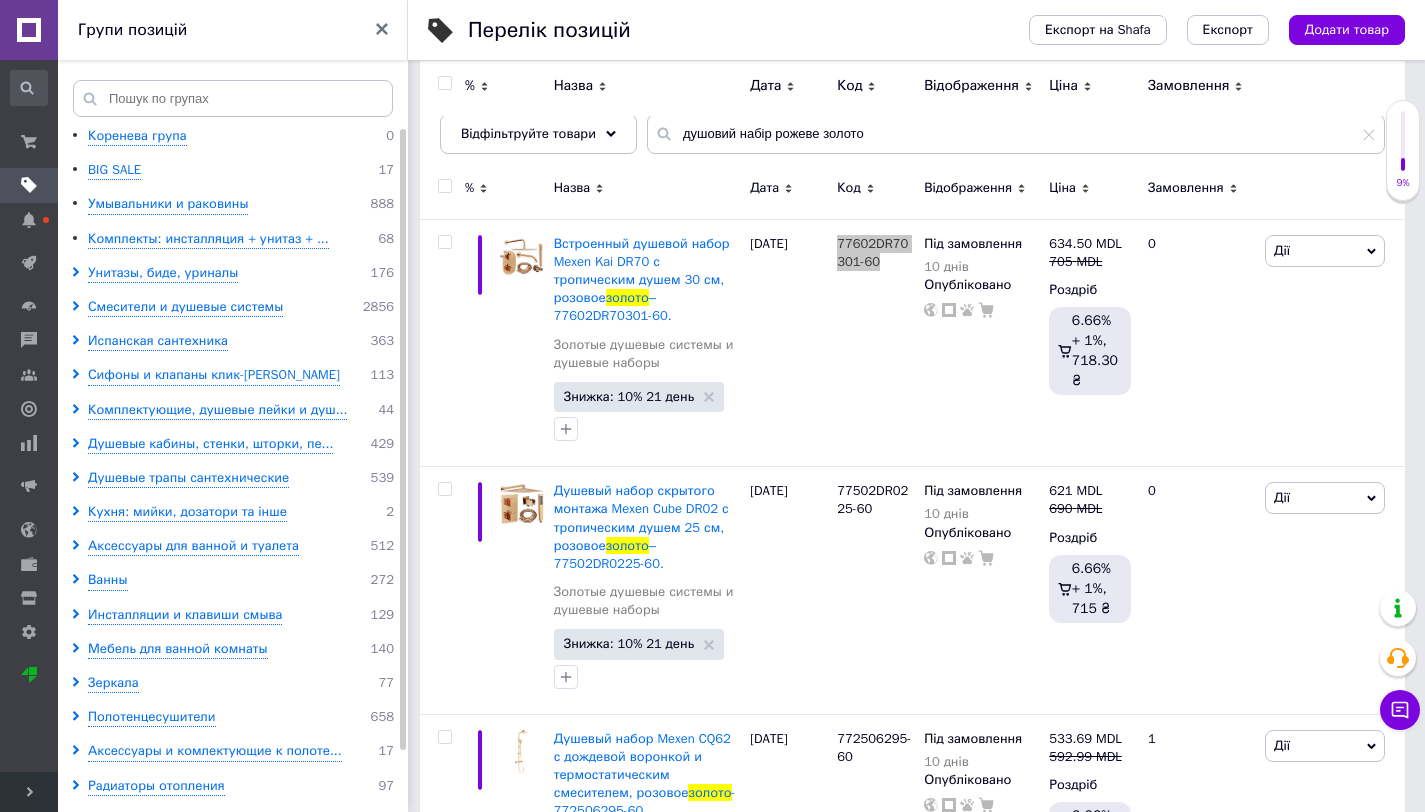 drag, startPoint x: 874, startPoint y: 265, endPoint x: 1051, endPoint y: -1, distance: 319.50745 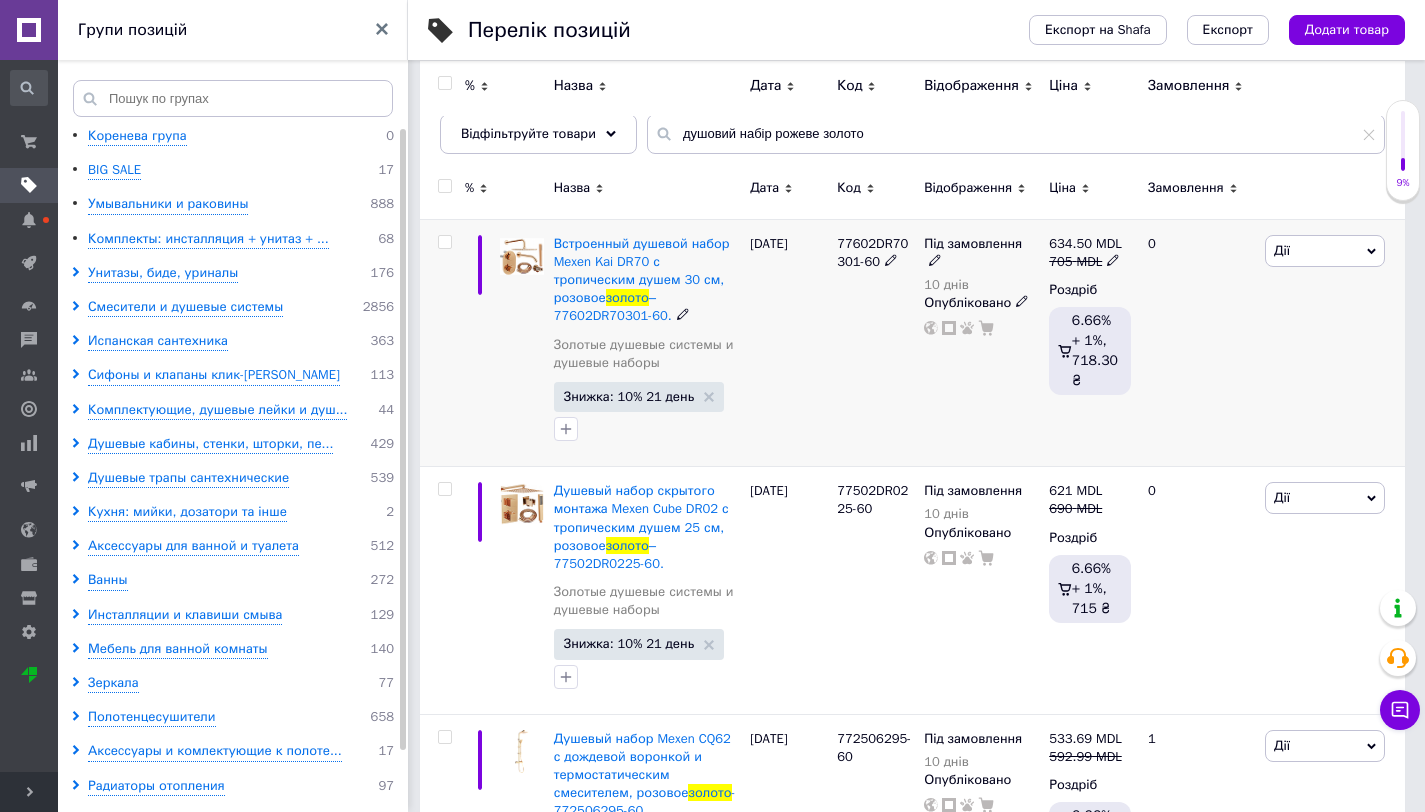 click 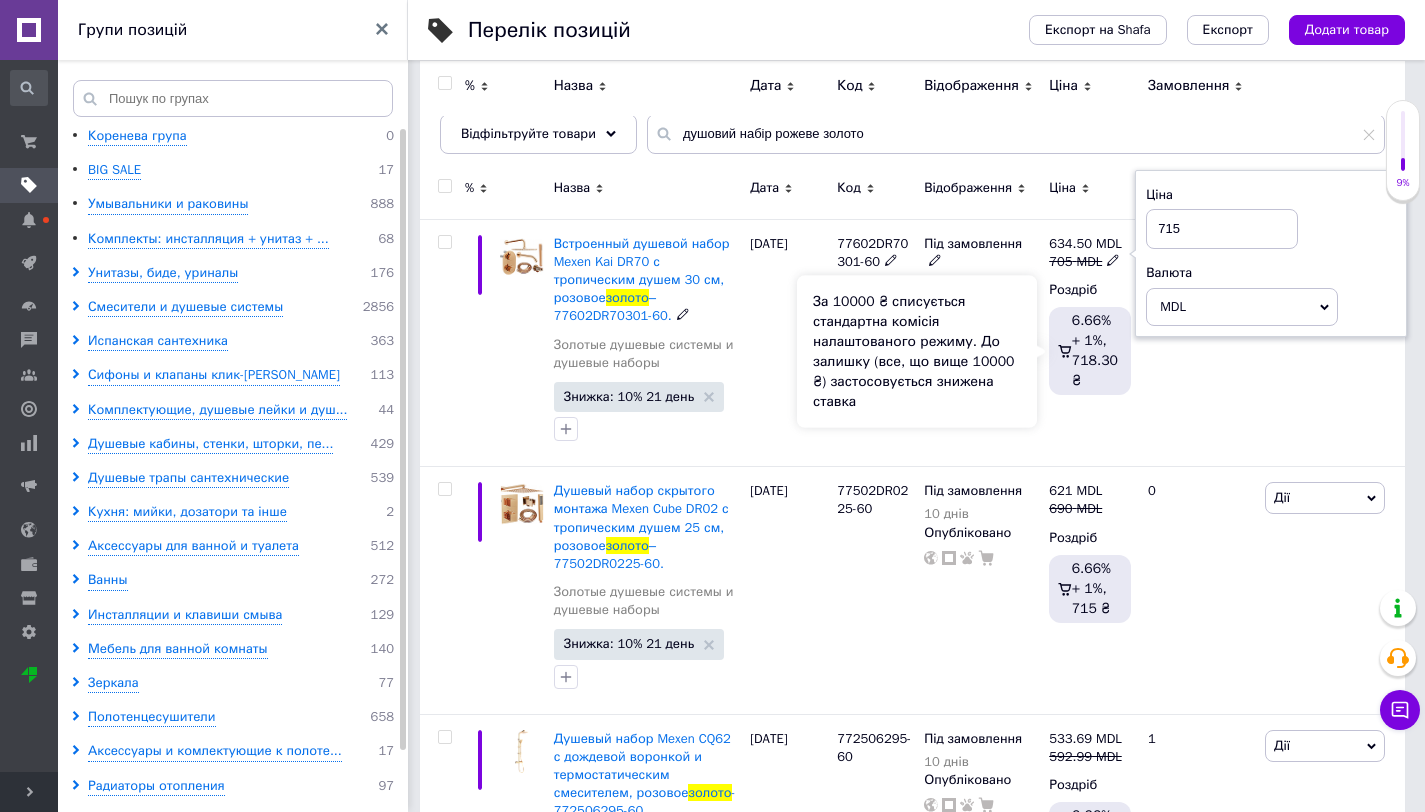 type on "715" 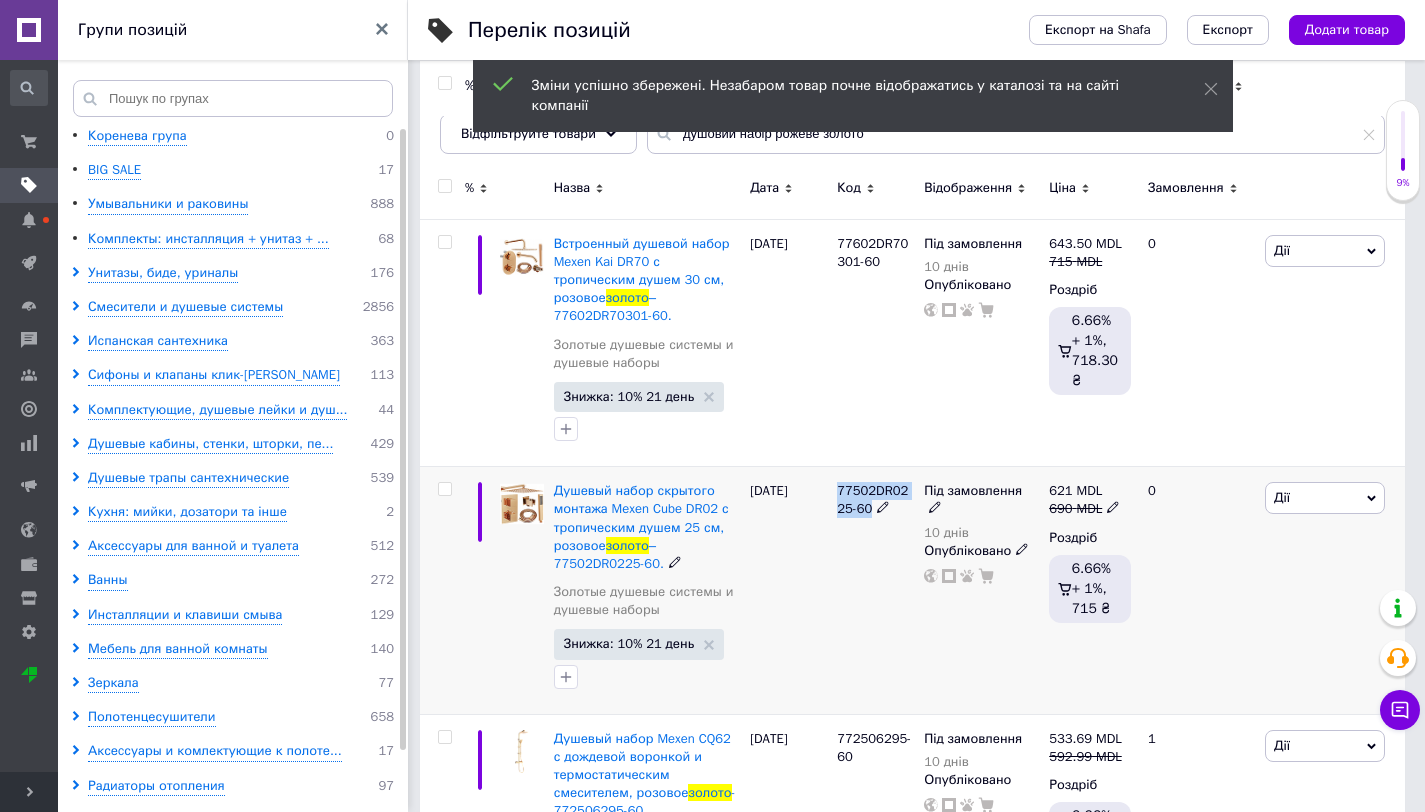drag, startPoint x: 835, startPoint y: 492, endPoint x: 874, endPoint y: 512, distance: 43.829212 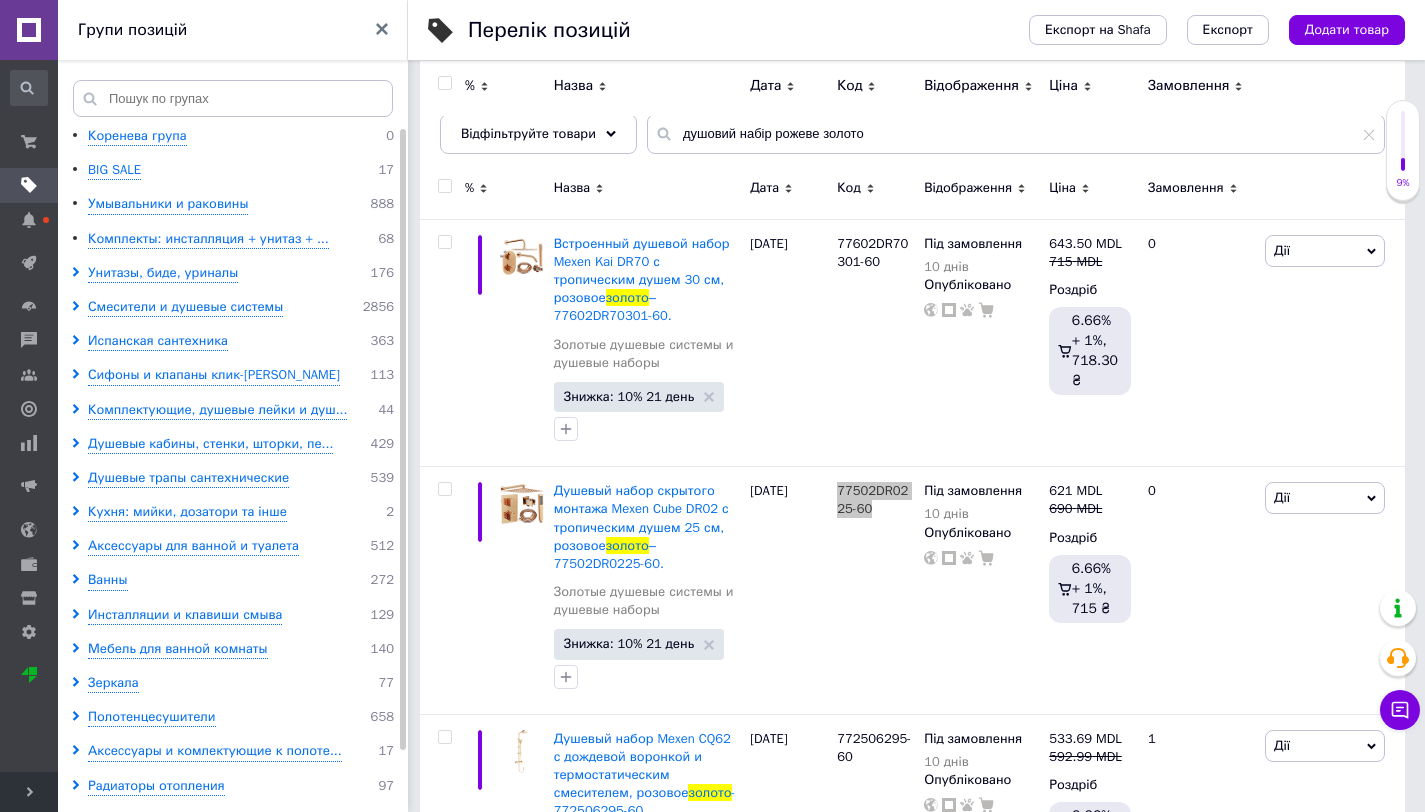 drag, startPoint x: 860, startPoint y: 512, endPoint x: 1108, endPoint y: 5, distance: 564.40497 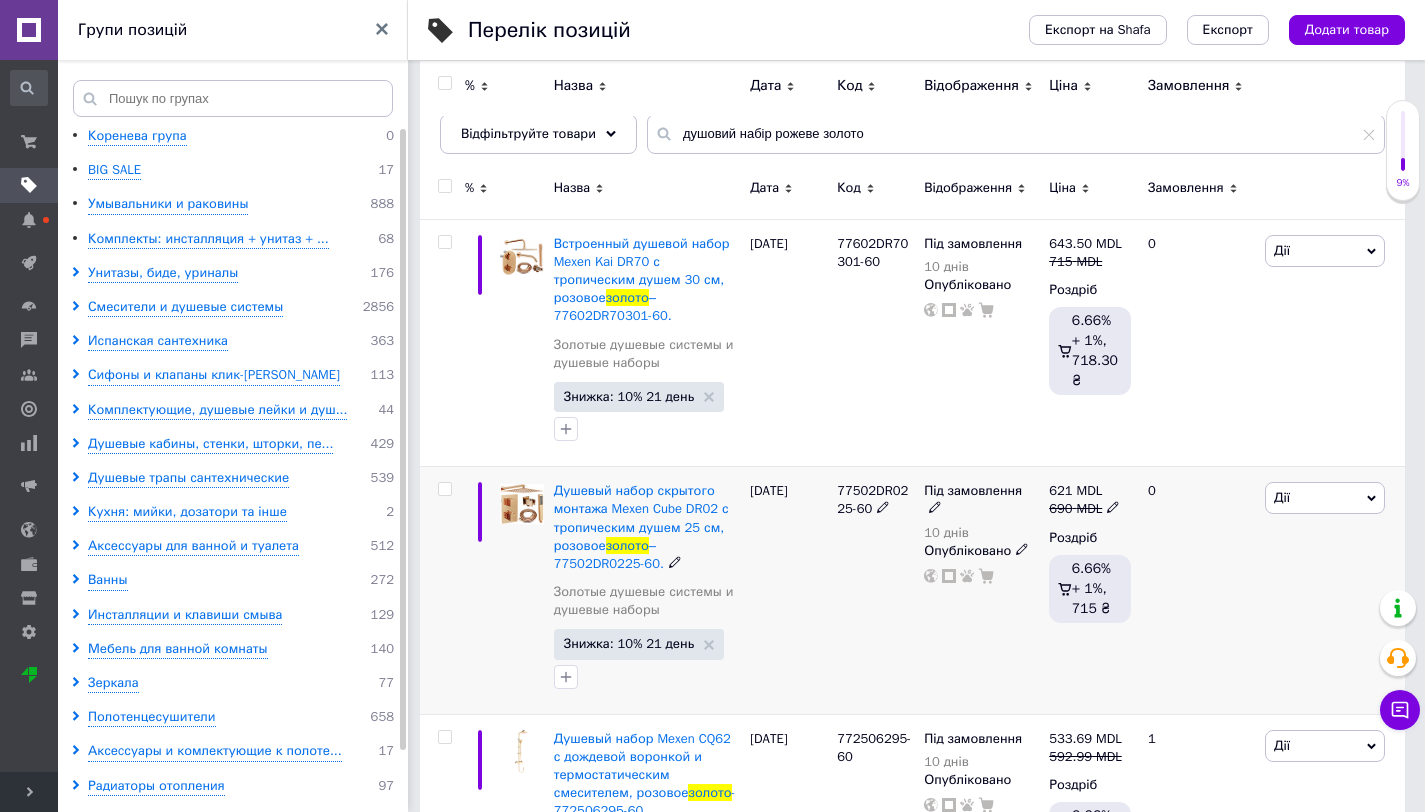 click 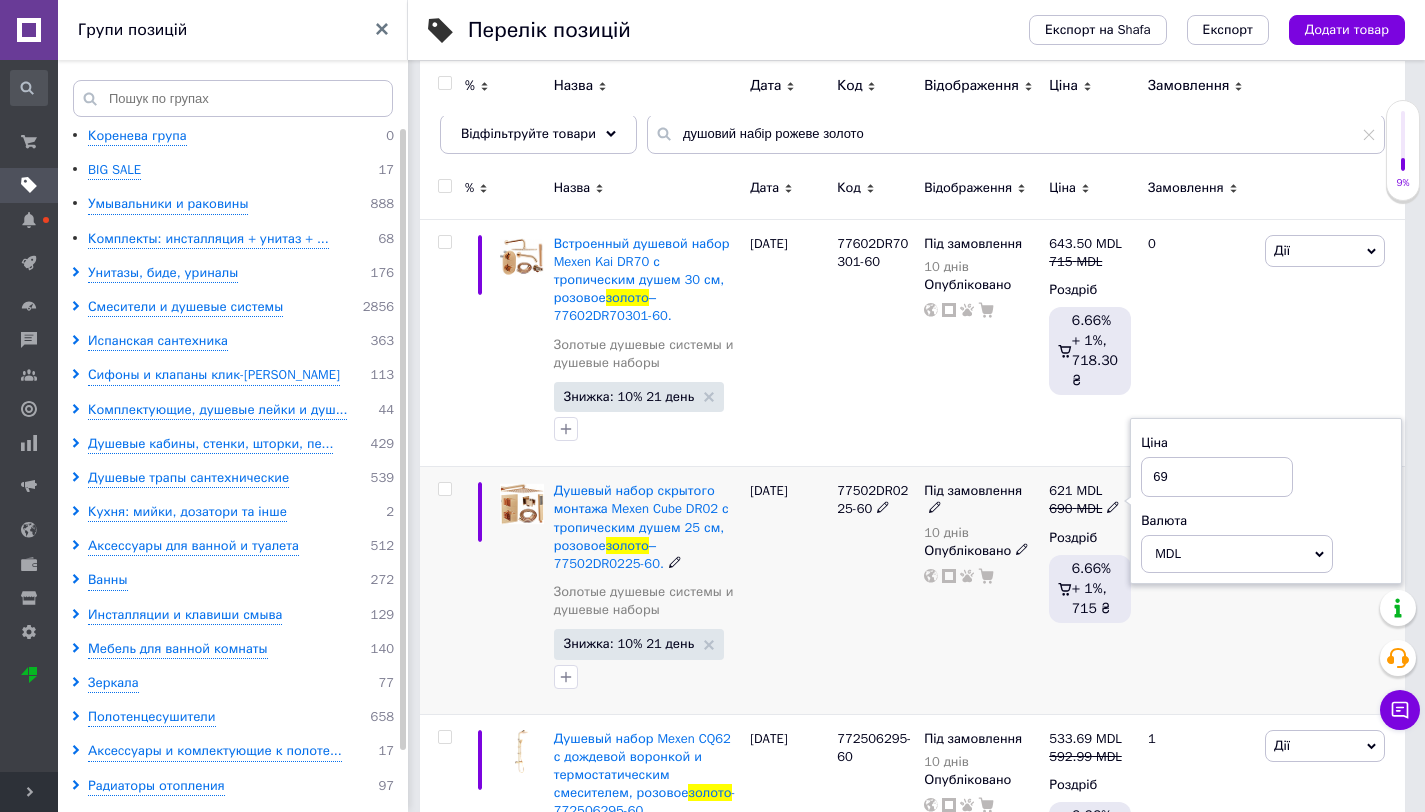type on "6" 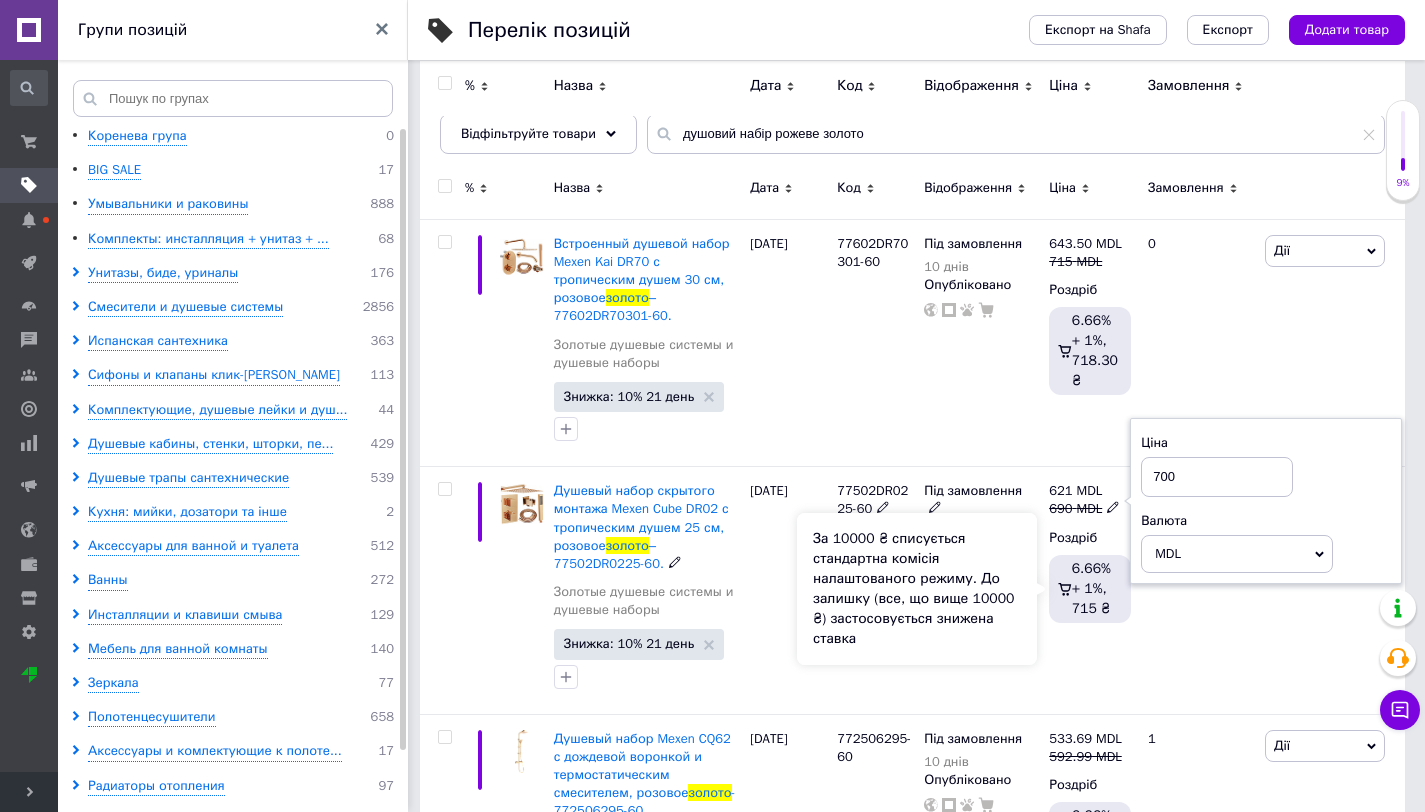 type on "700" 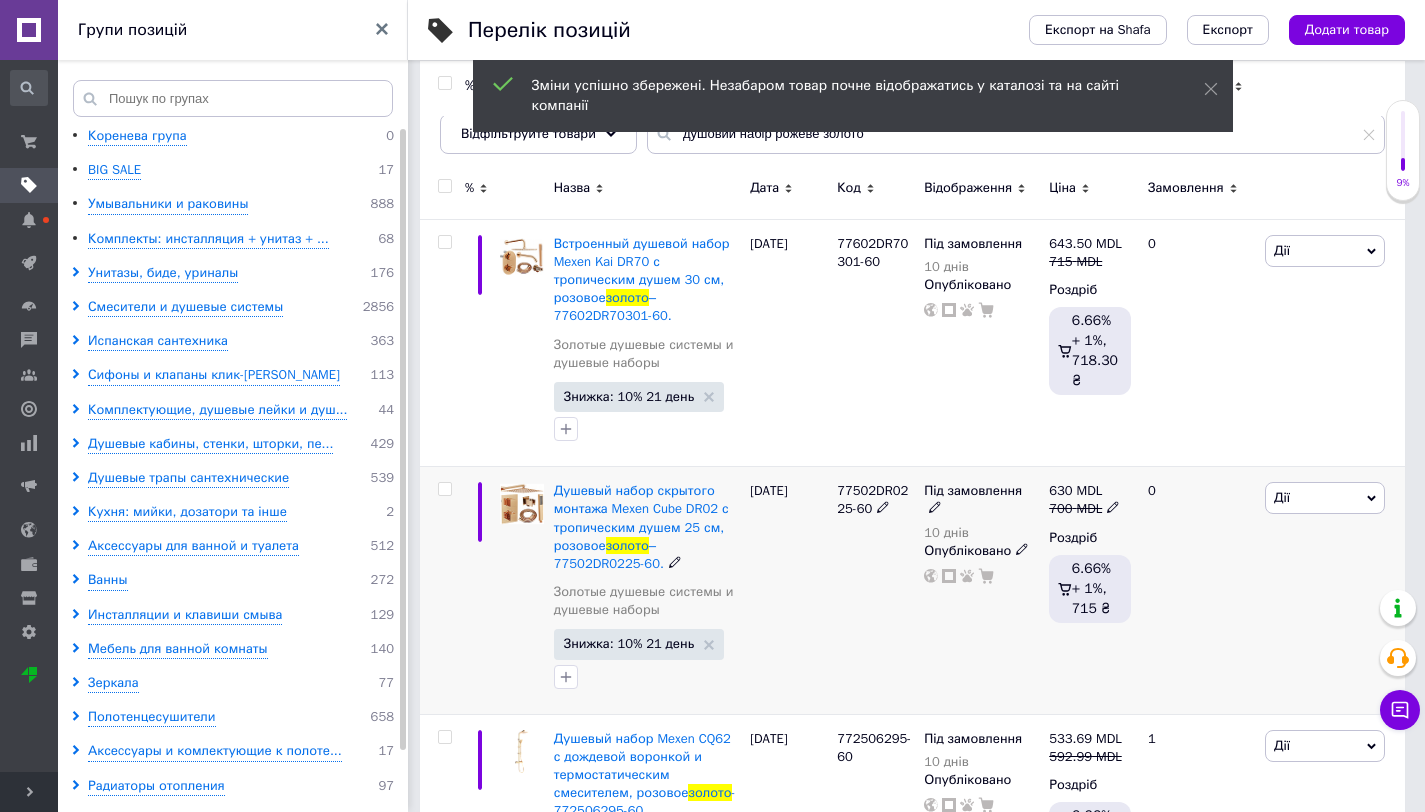 click on "630   MDL 700   MDL Роздріб 6.66% + 1%, 715 ₴" at bounding box center (1090, 591) 